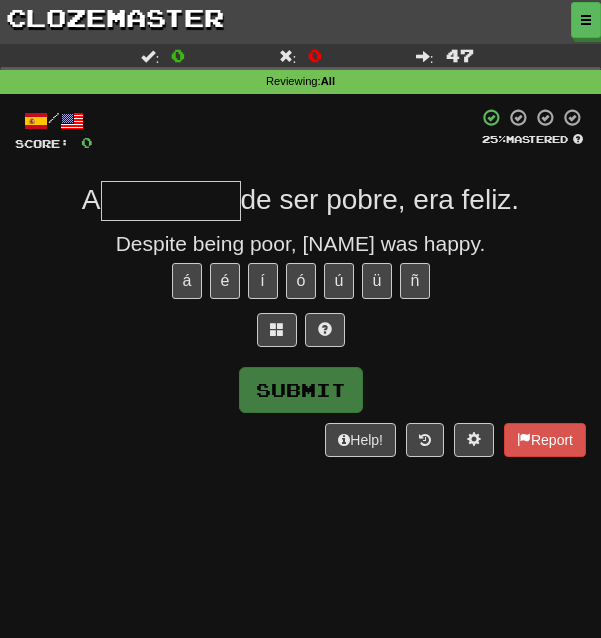 scroll, scrollTop: 0, scrollLeft: 0, axis: both 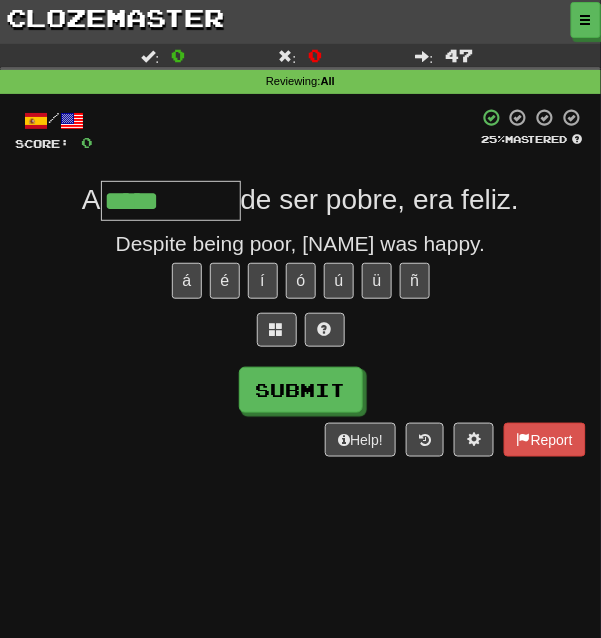 type on "*****" 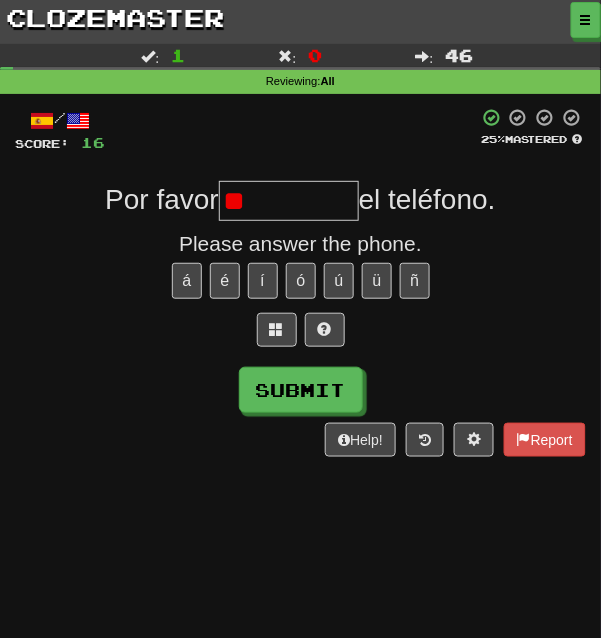 type on "*" 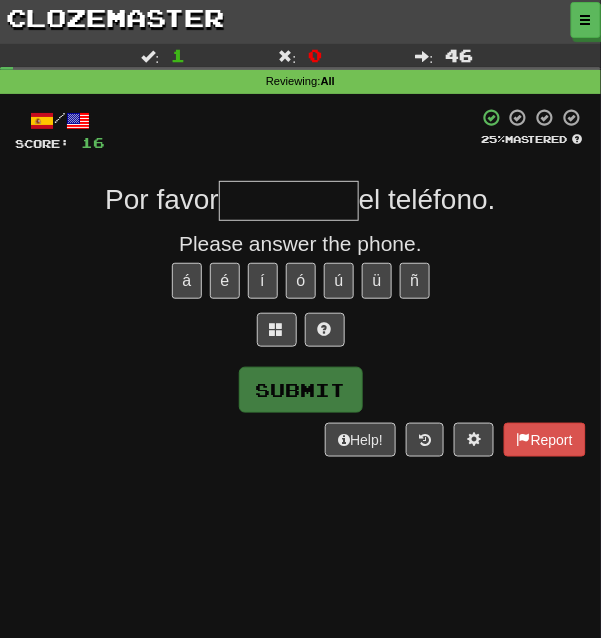 type on "*" 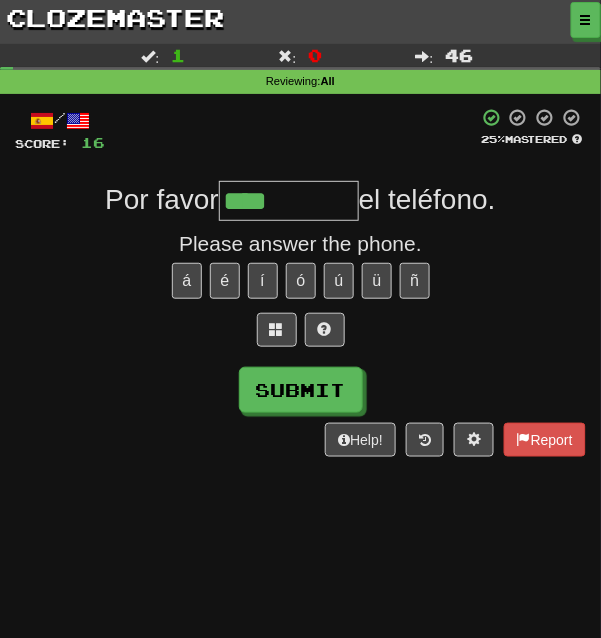 type on "****" 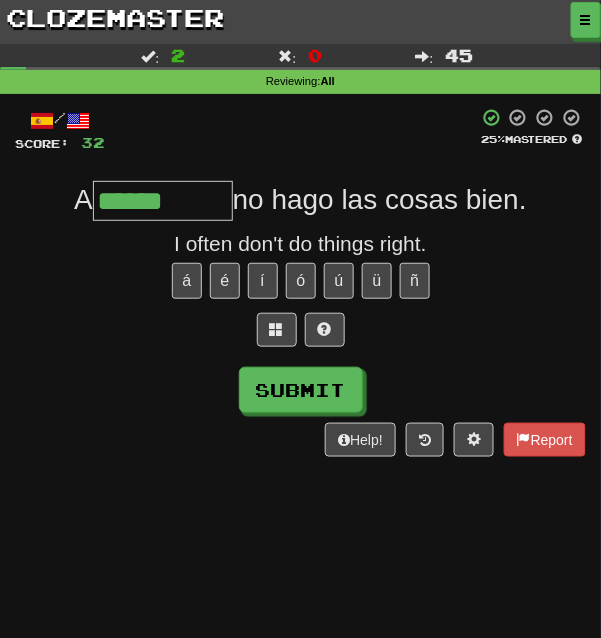 type on "******" 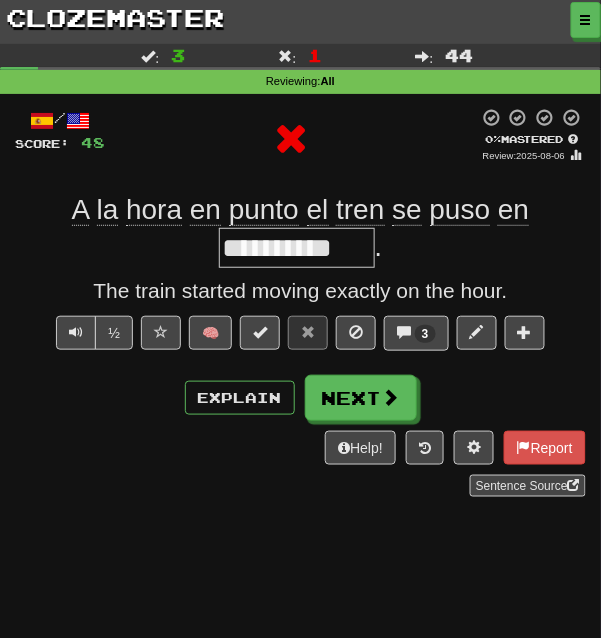 type on "*********" 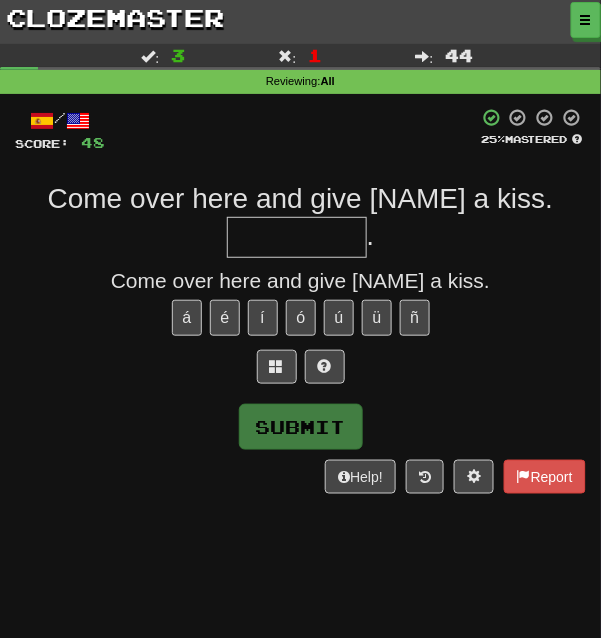 type on "*" 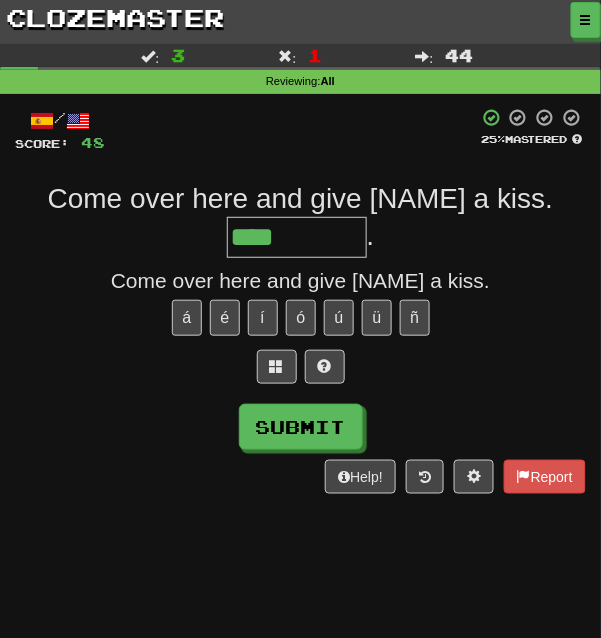 type on "****" 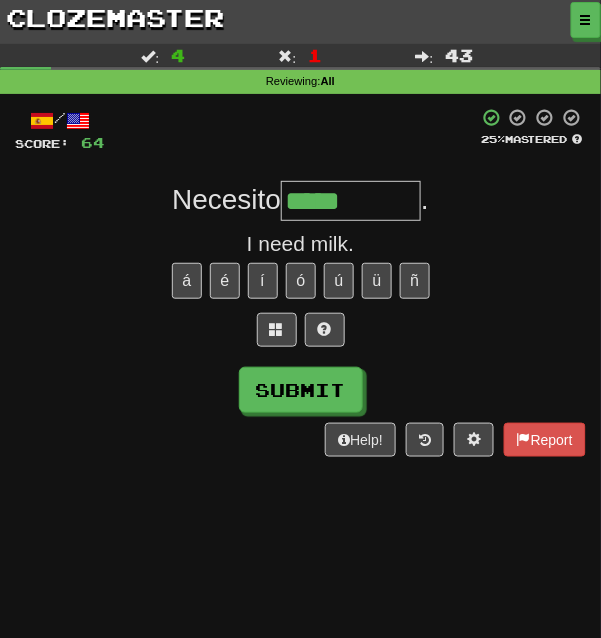 type on "*****" 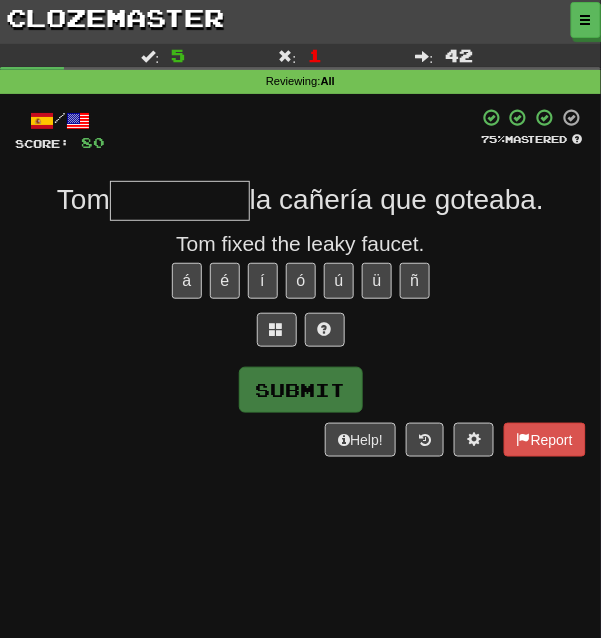 type on "*" 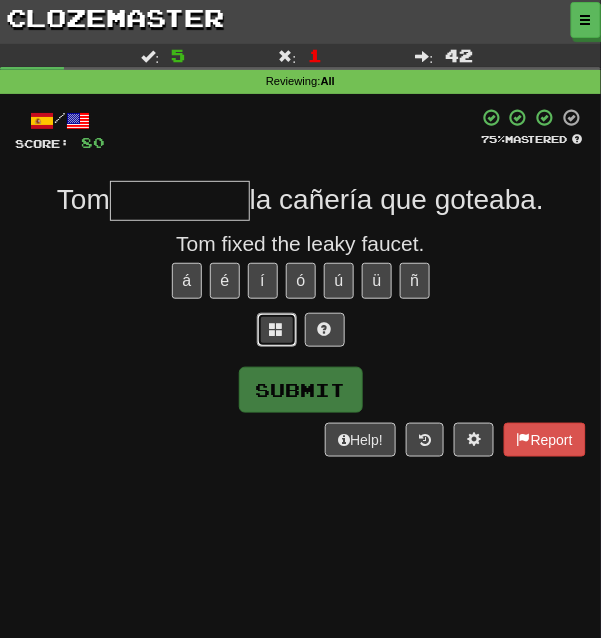 click at bounding box center (277, 329) 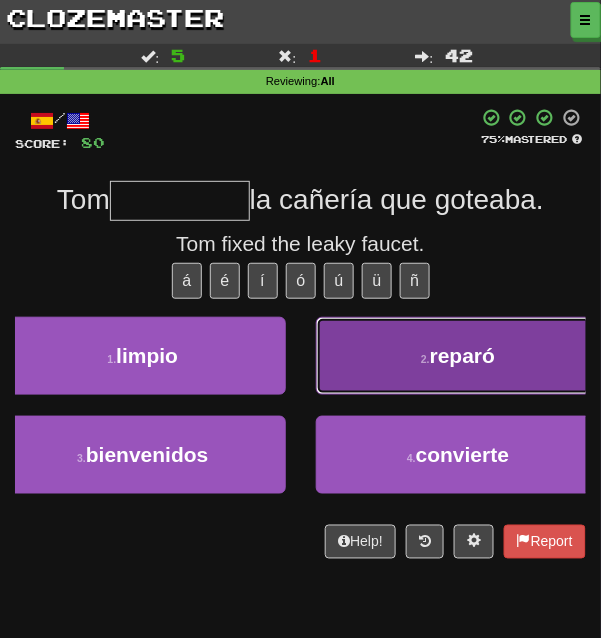 click on "2 .  reparó" at bounding box center [459, 356] 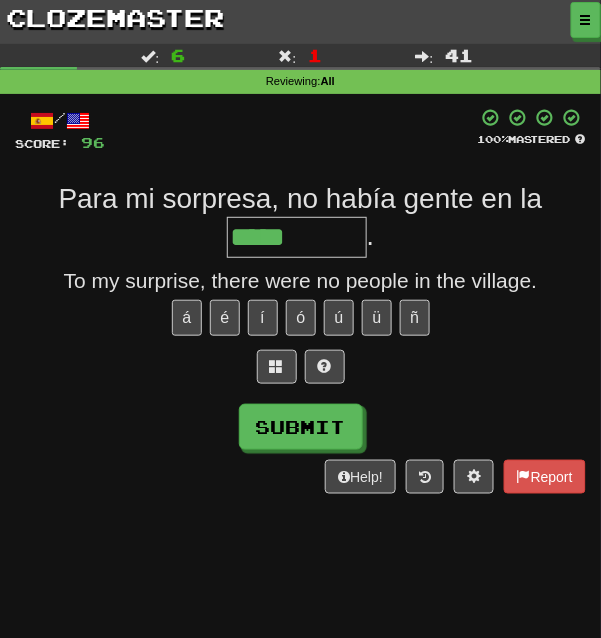 type on "*****" 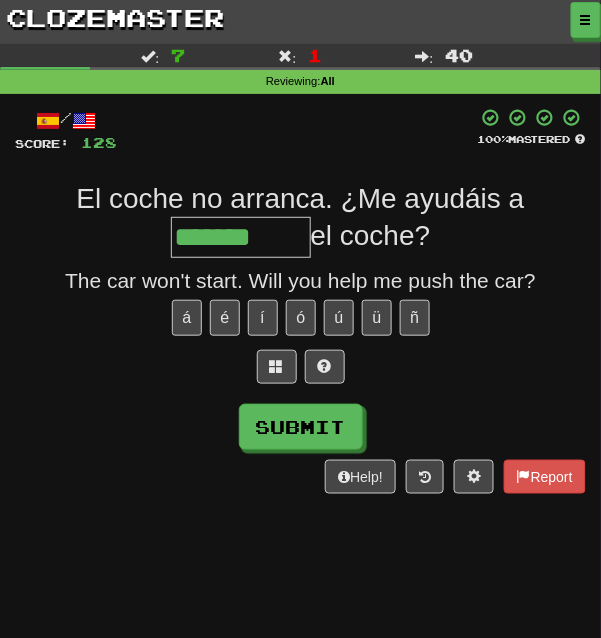 type on "*******" 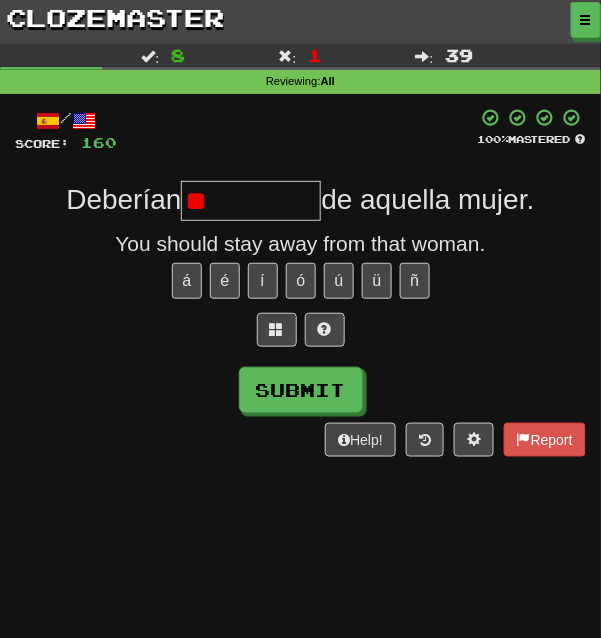 type on "*" 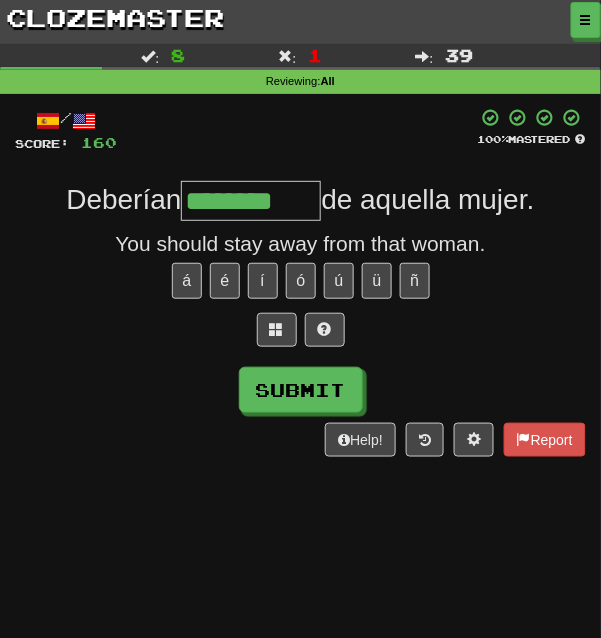 type on "********" 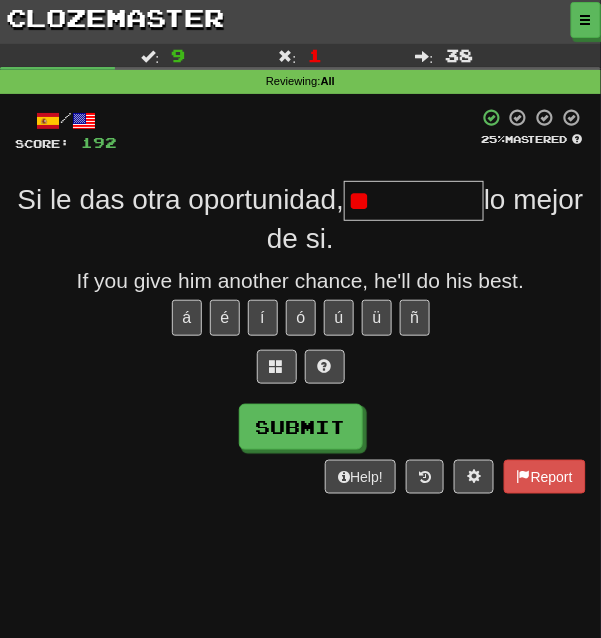 type on "*" 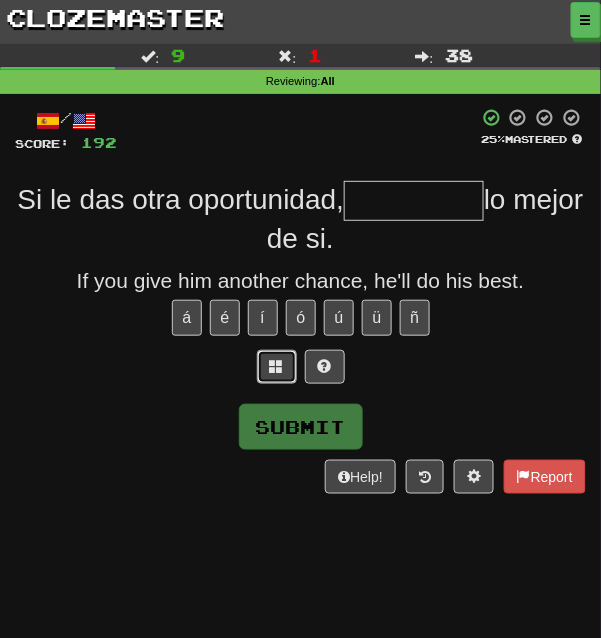 click at bounding box center (277, 366) 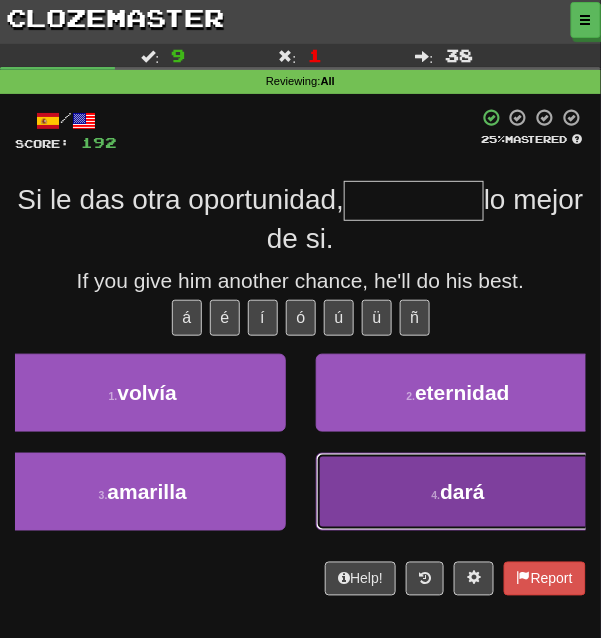 click on "4 .  dará" at bounding box center (459, 492) 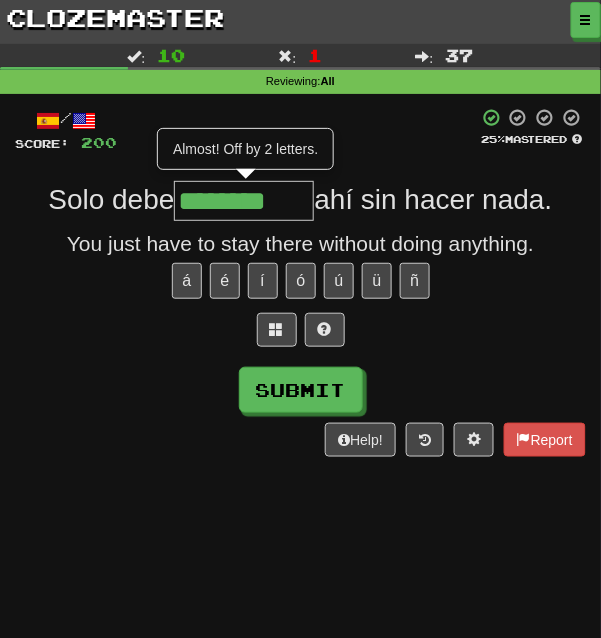 type on "********" 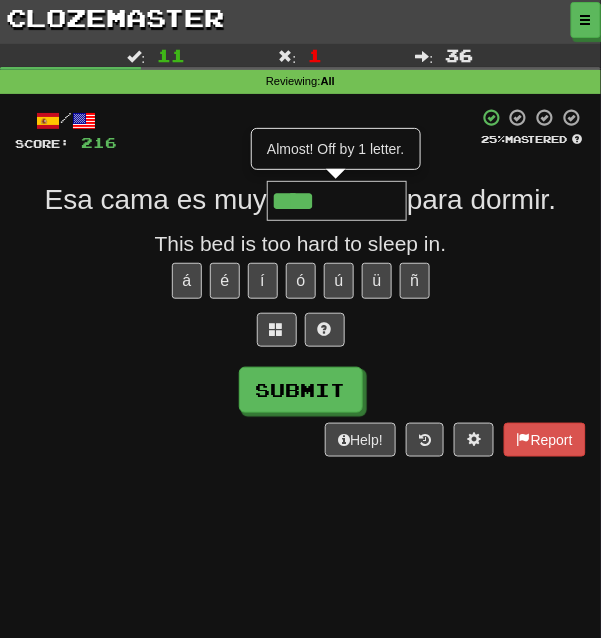 type on "****" 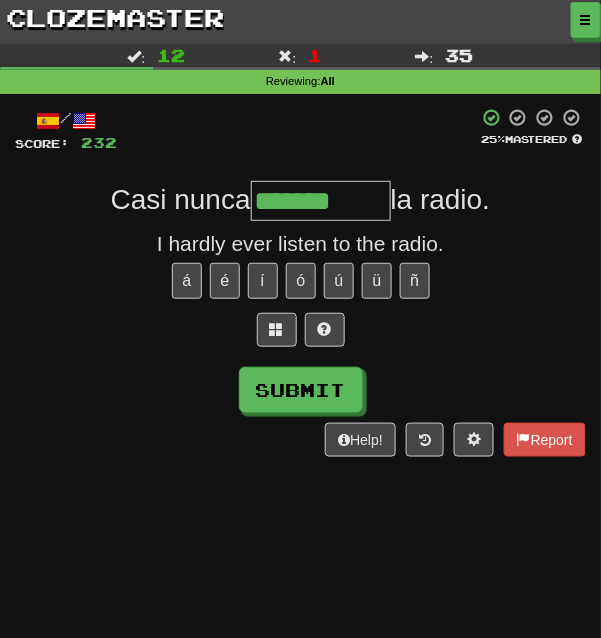 type on "****" 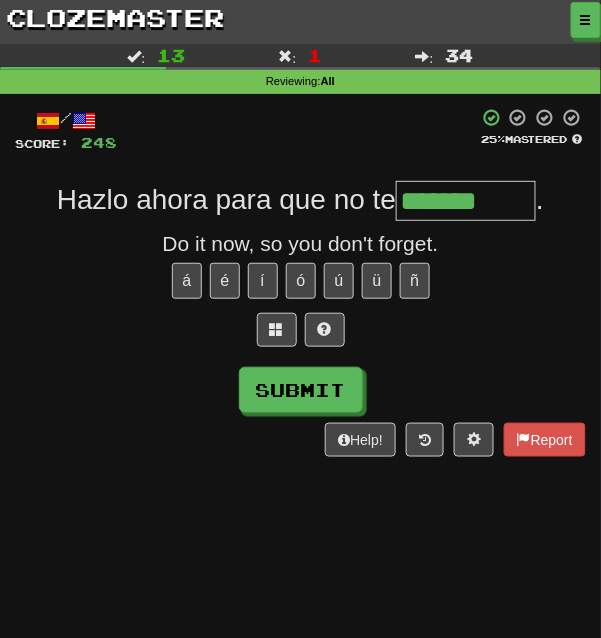 type on "*******" 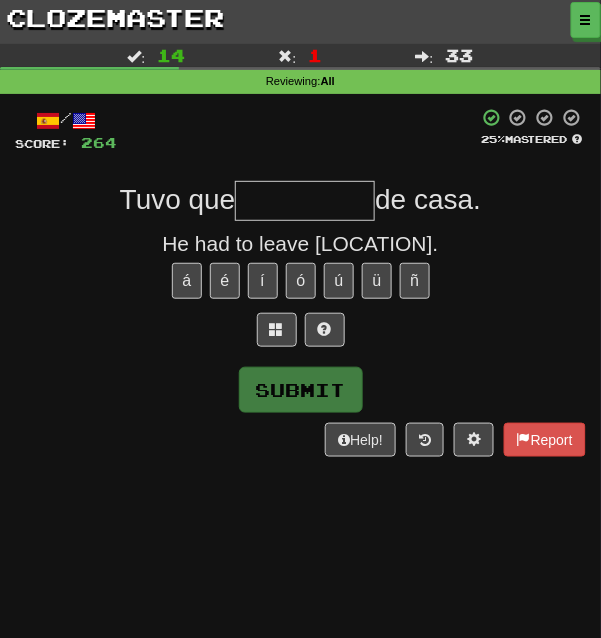 type on "*" 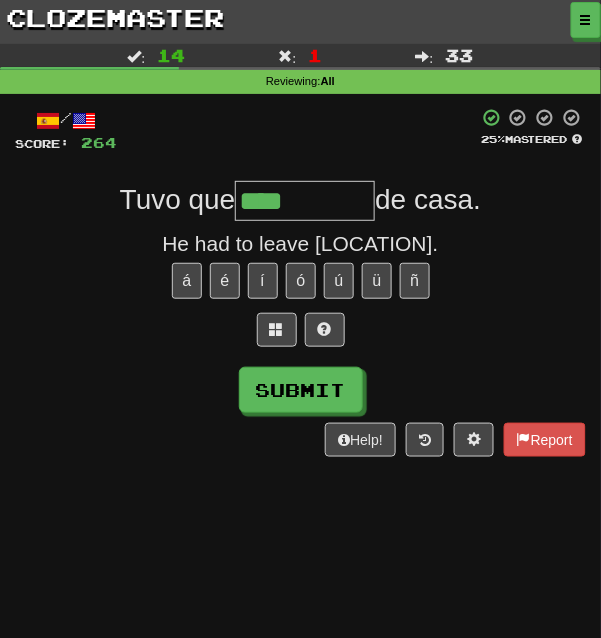type on "****" 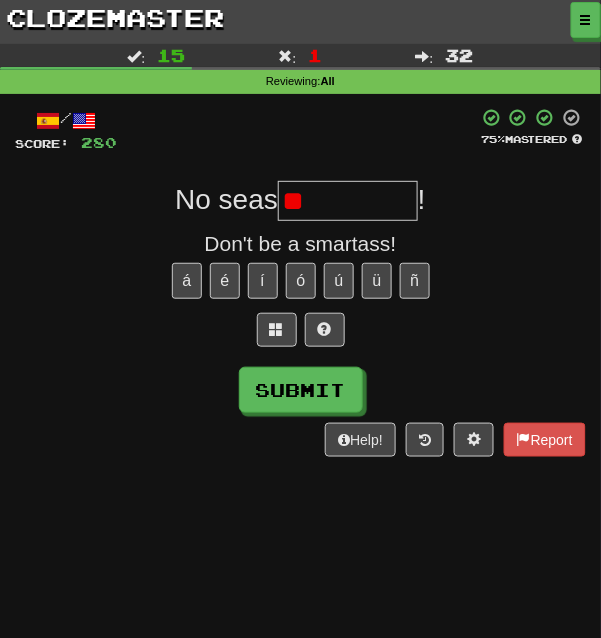 type on "*" 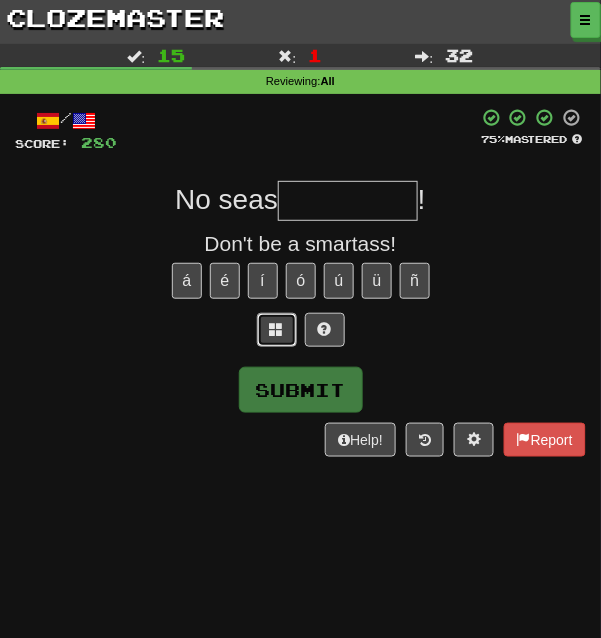 click at bounding box center [277, 330] 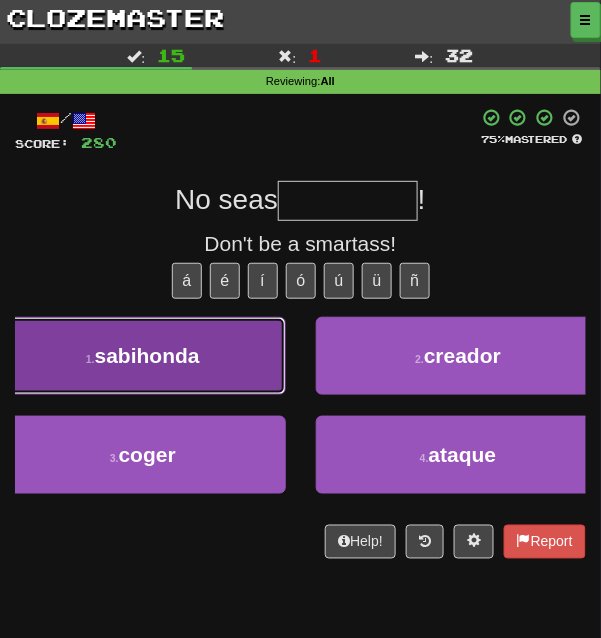click on "1 .  sabihonda" at bounding box center [143, 356] 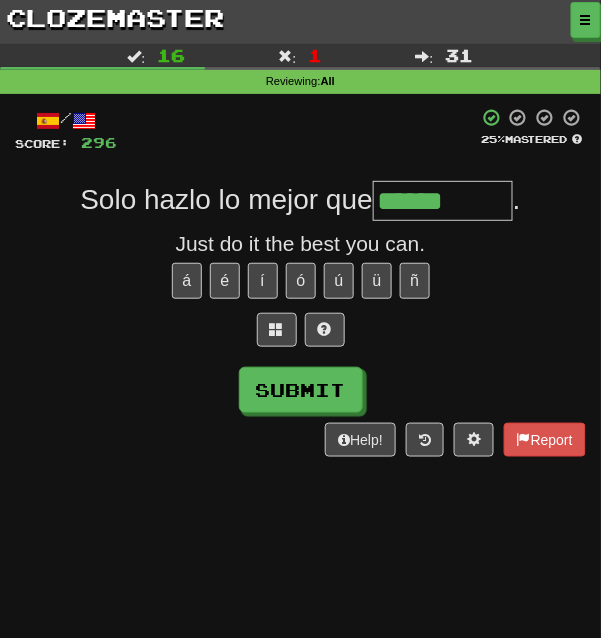 type on "******" 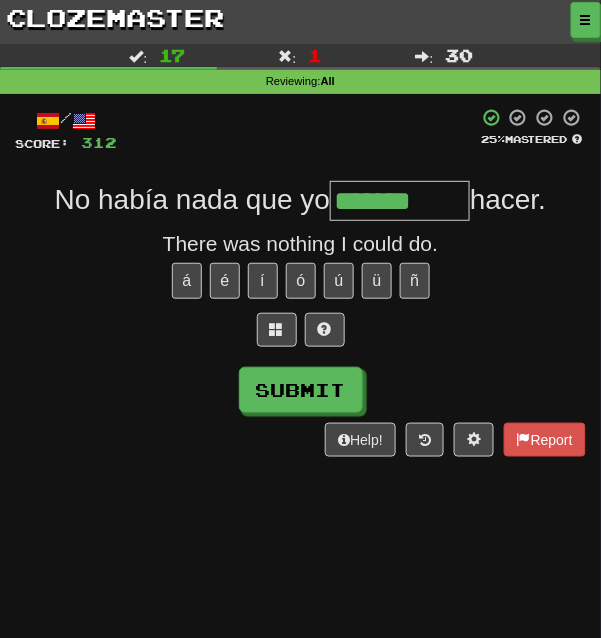 type on "*******" 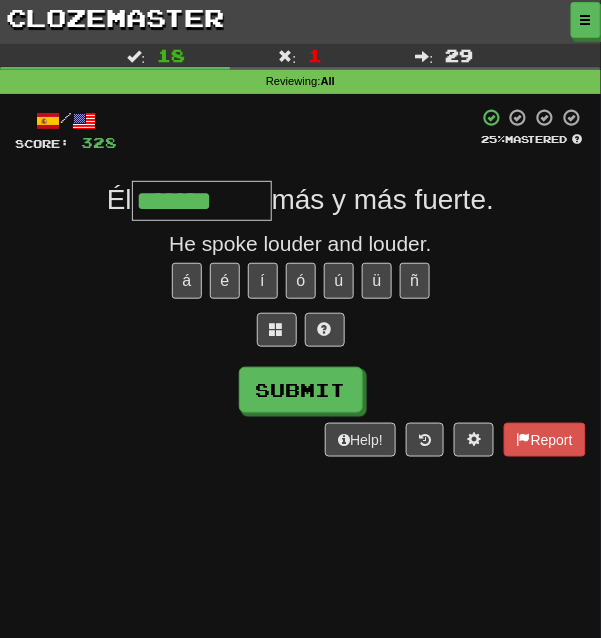 type on "*******" 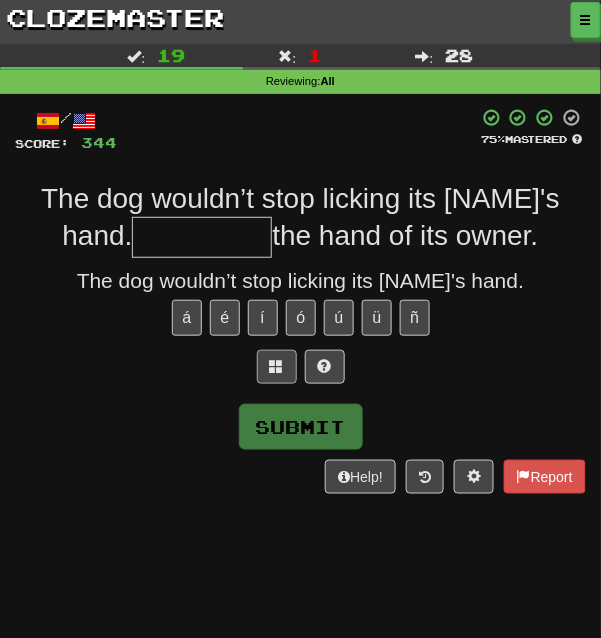 type on "*" 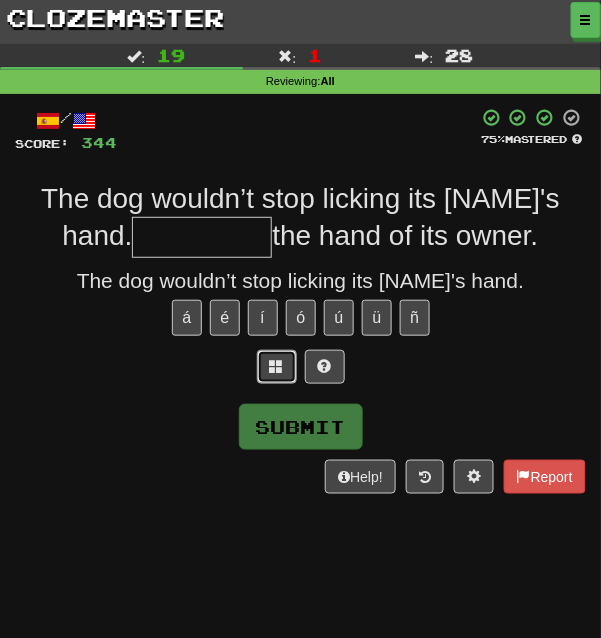 click at bounding box center (277, 366) 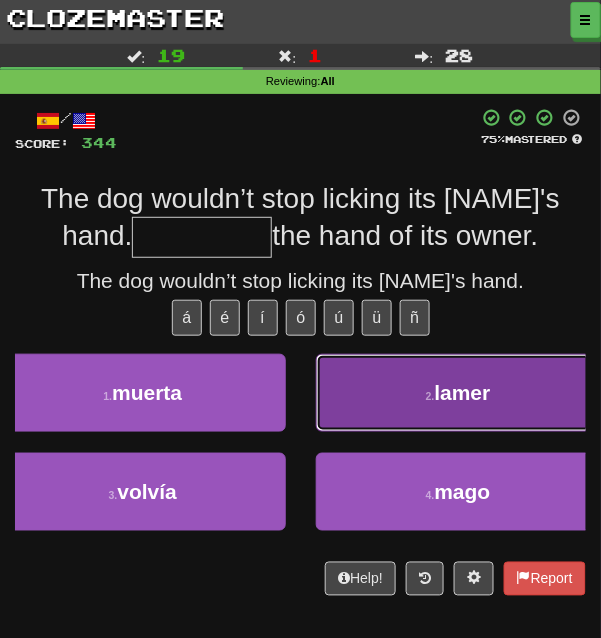 click on "2 .  lamer" at bounding box center [459, 393] 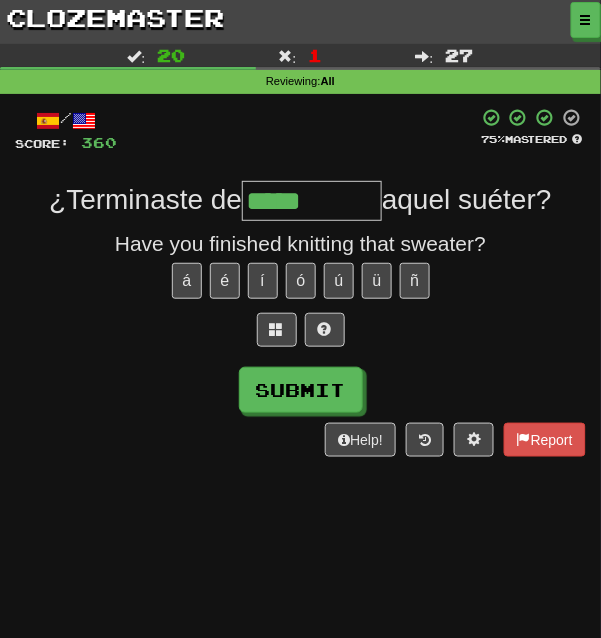 type on "*****" 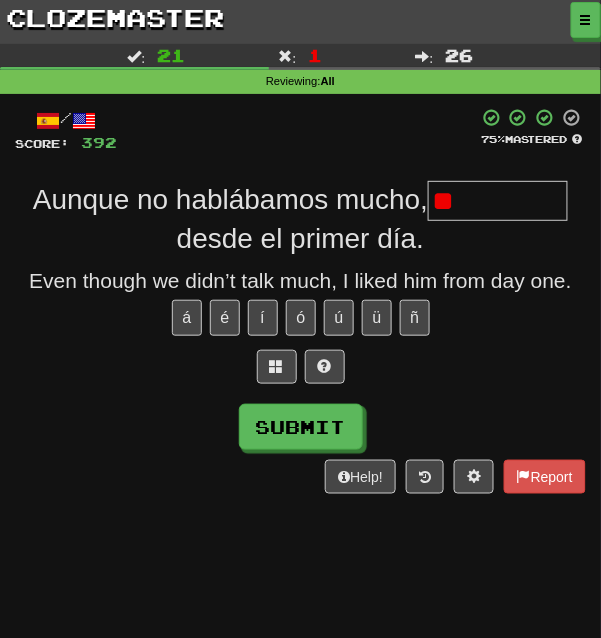 type on "*" 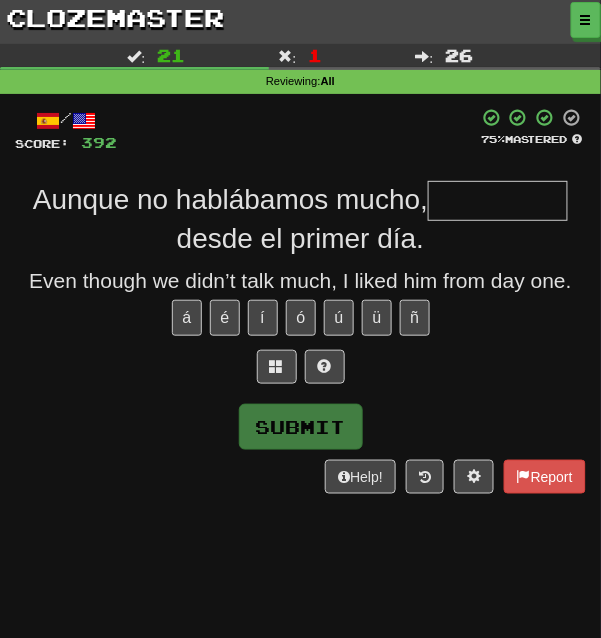 type on "*" 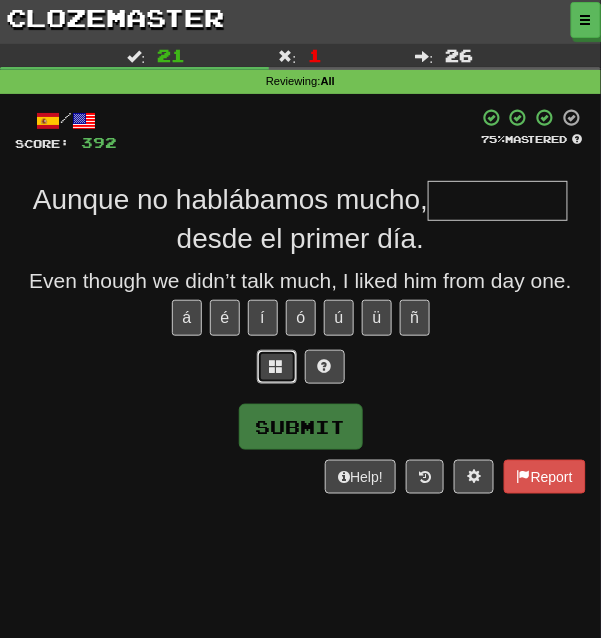 click at bounding box center (277, 366) 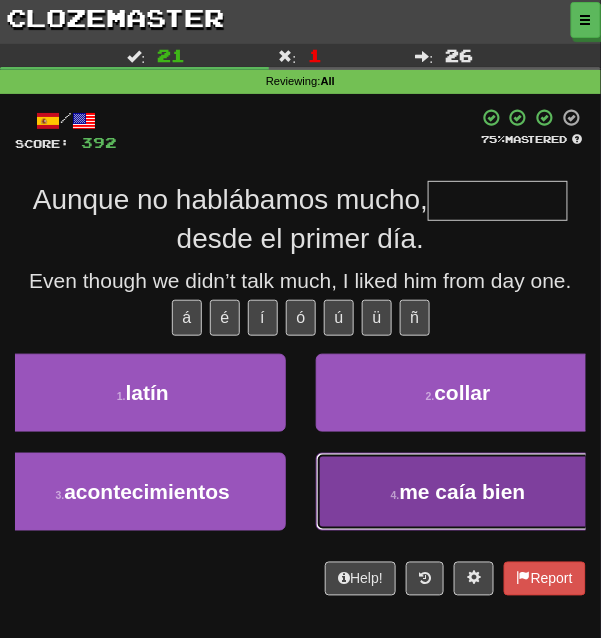 click on "me caía bien" at bounding box center (463, 491) 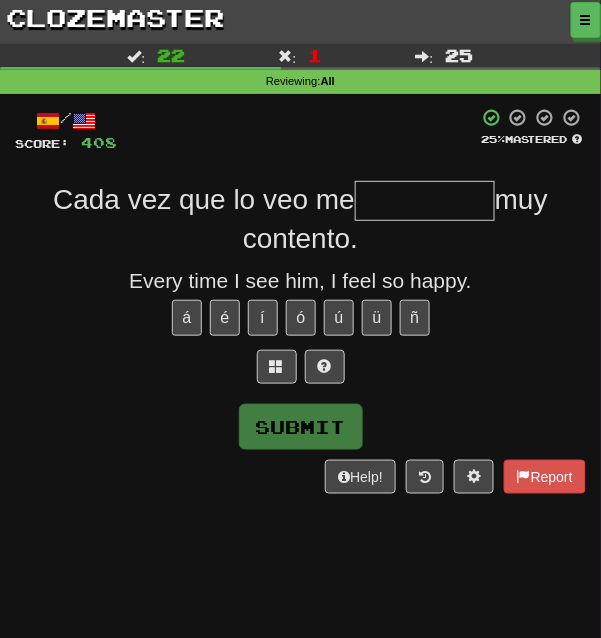 type on "*" 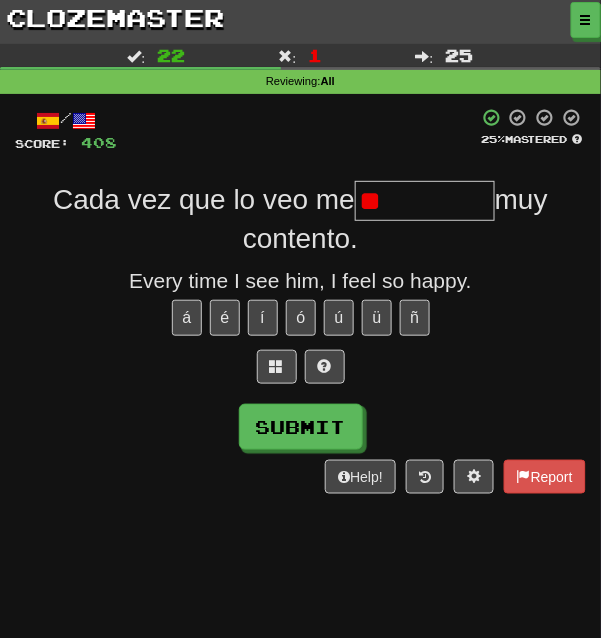 type on "*" 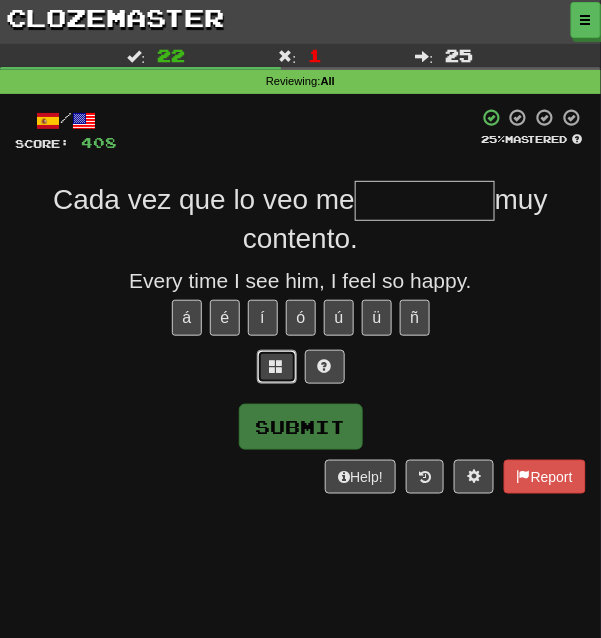 click at bounding box center [277, 367] 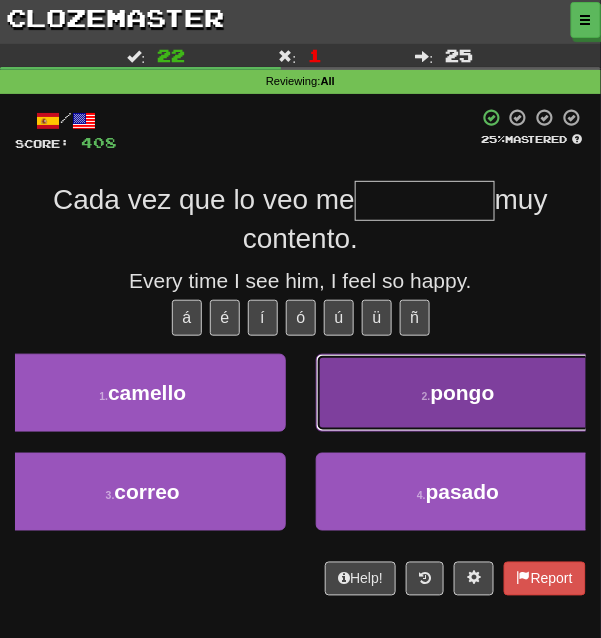 click on "2 .  pongo" at bounding box center [459, 393] 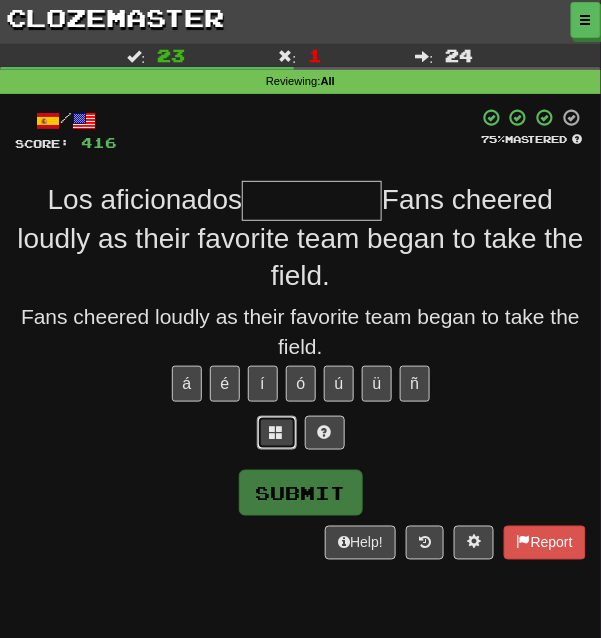 click at bounding box center [277, 433] 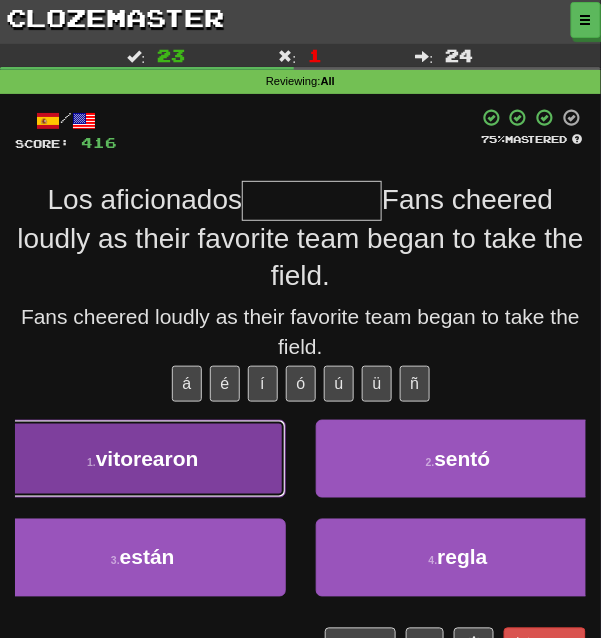 click on "1 .  vitorearon" at bounding box center (143, 459) 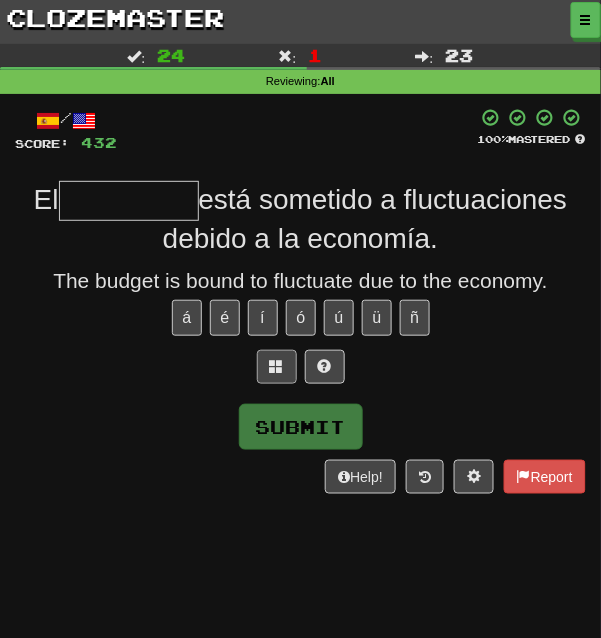 type on "*" 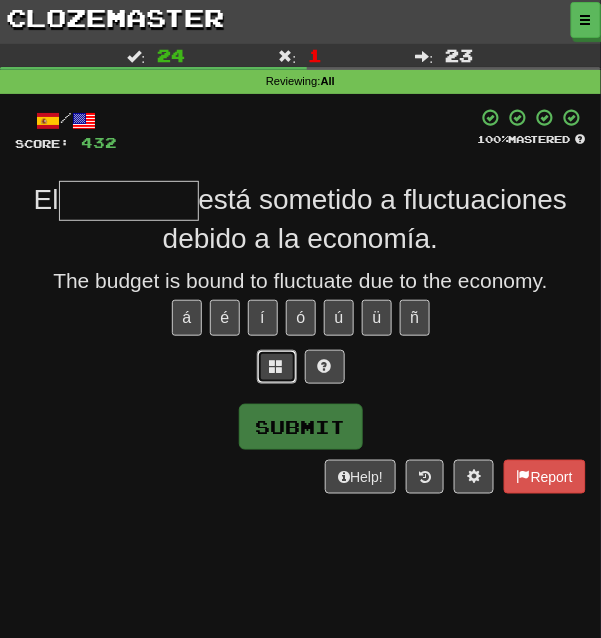 click at bounding box center (277, 366) 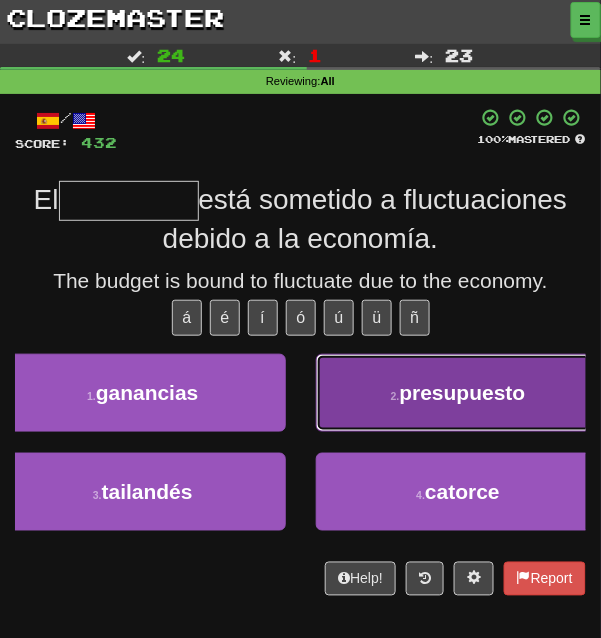 click on "presupuesto" at bounding box center [463, 392] 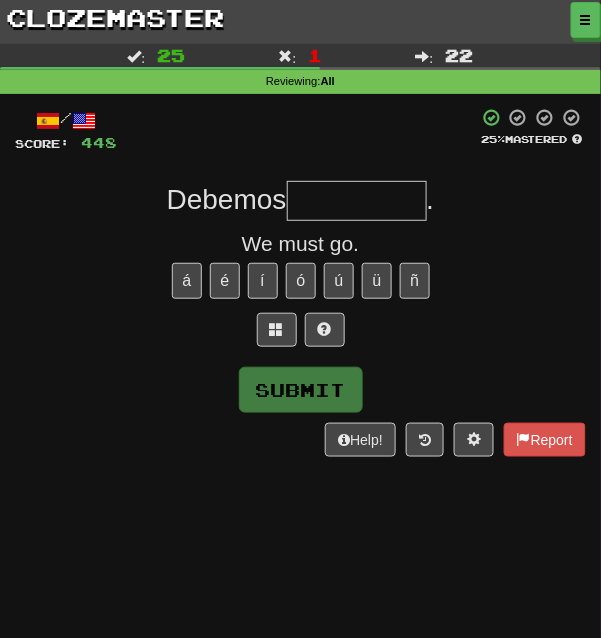 type on "*" 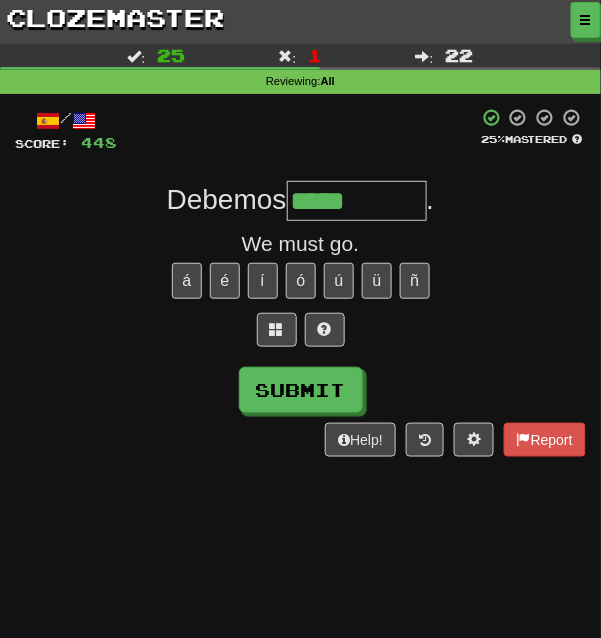 type on "*****" 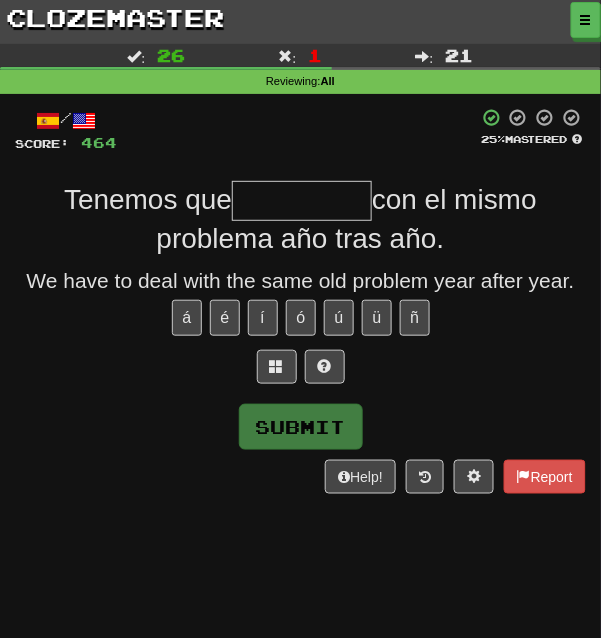 type on "*" 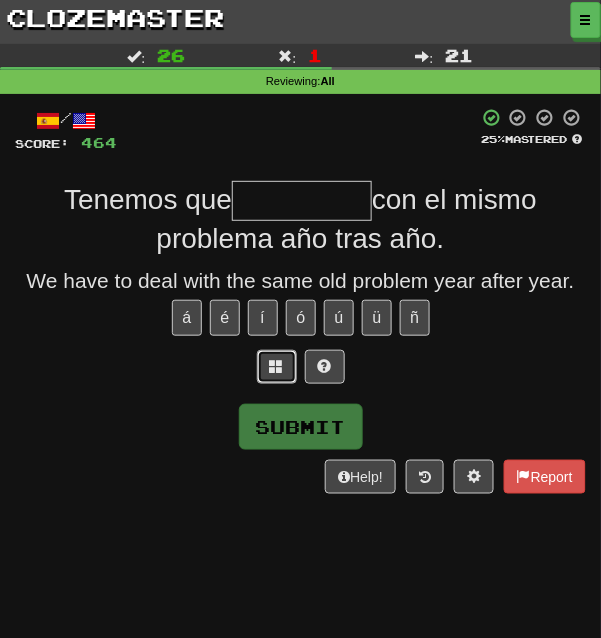 click at bounding box center (277, 367) 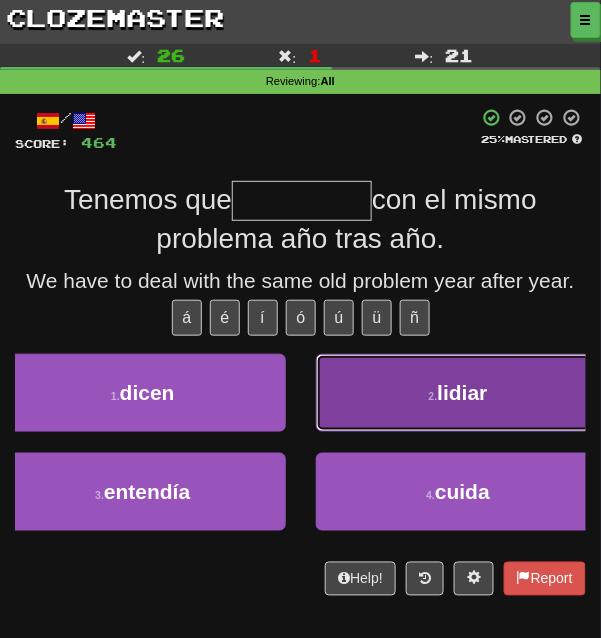 click on "lidiar" at bounding box center [463, 392] 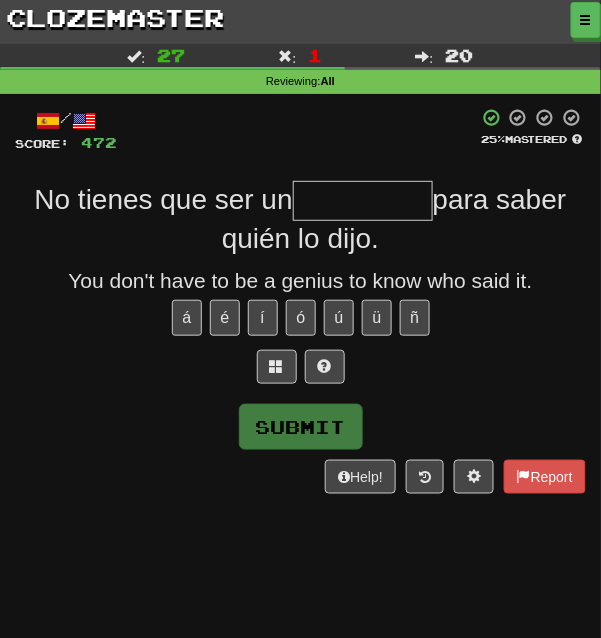 type on "*" 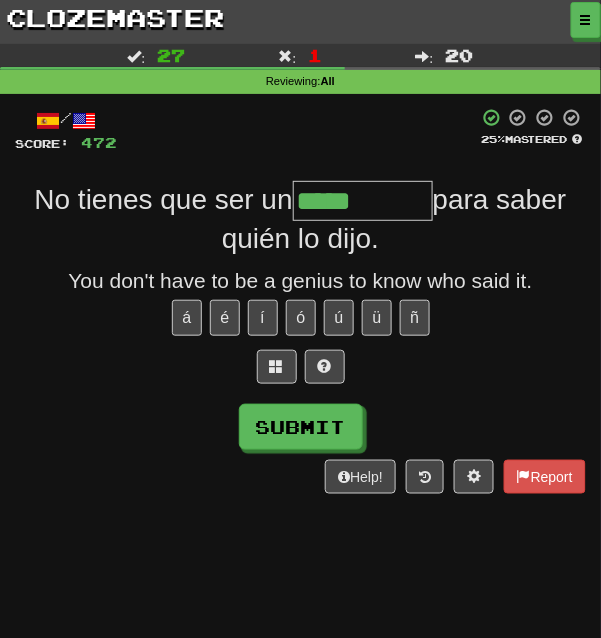 type on "*****" 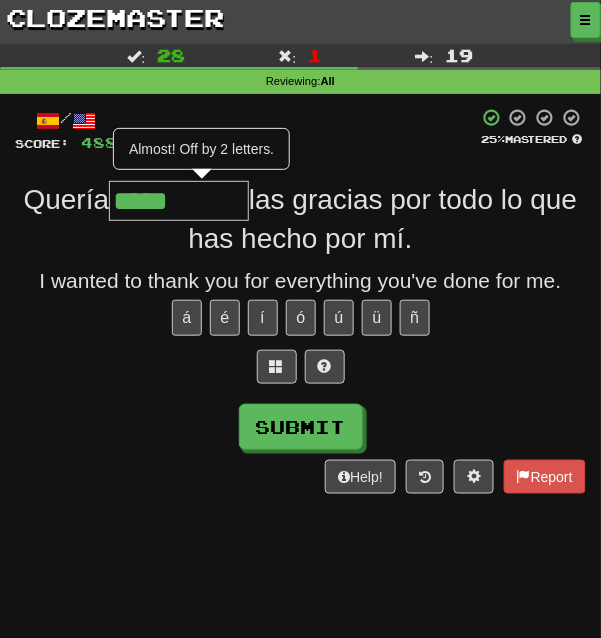 type on "*****" 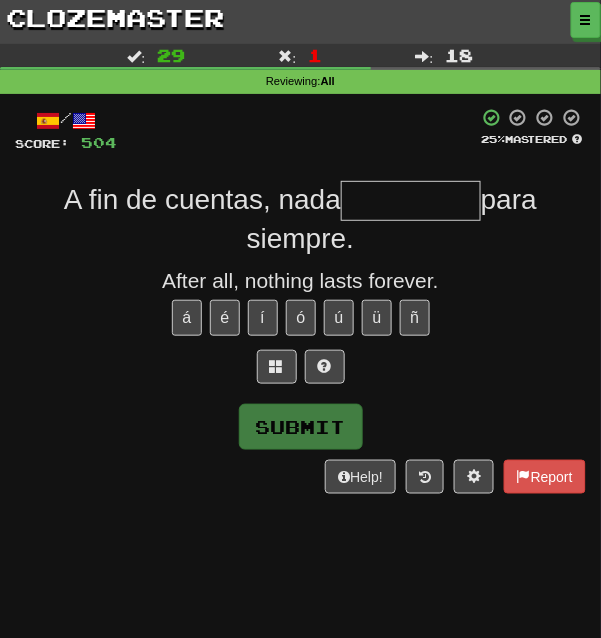 type on "*" 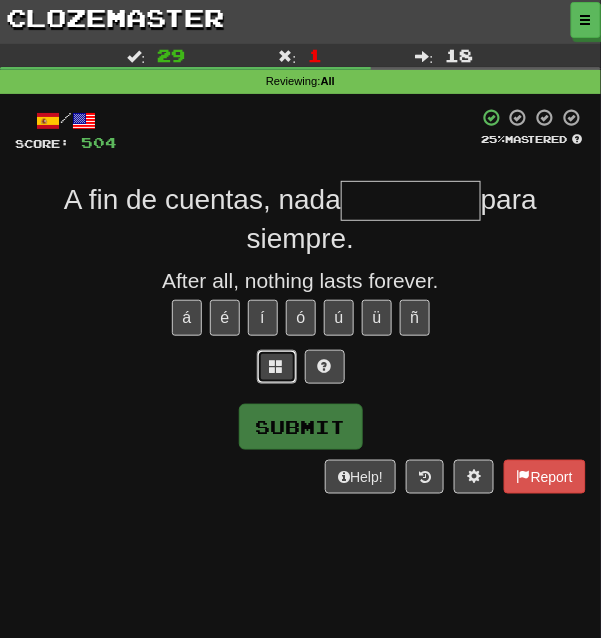 click at bounding box center [277, 367] 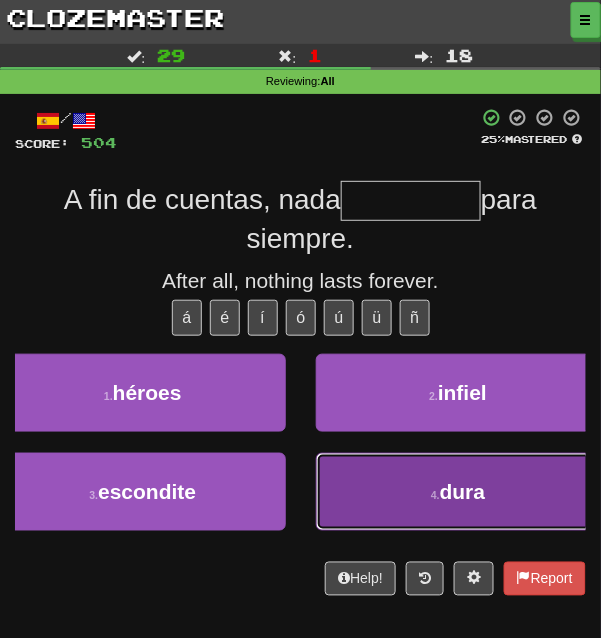 click on "4 .  dura" at bounding box center (459, 492) 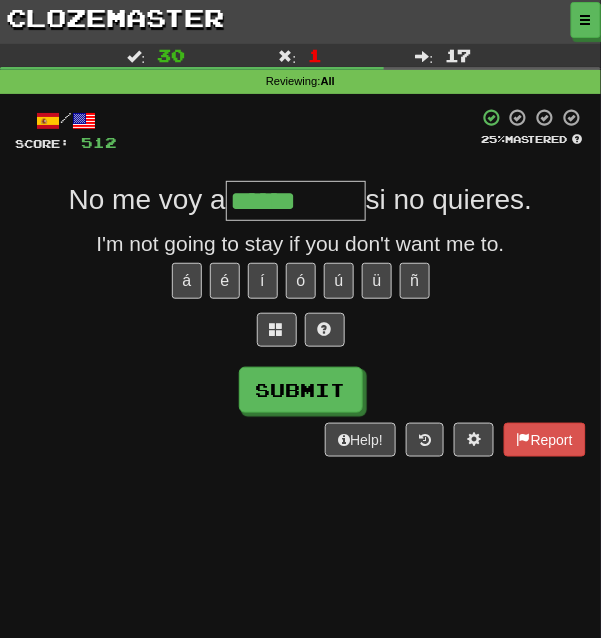 type on "******" 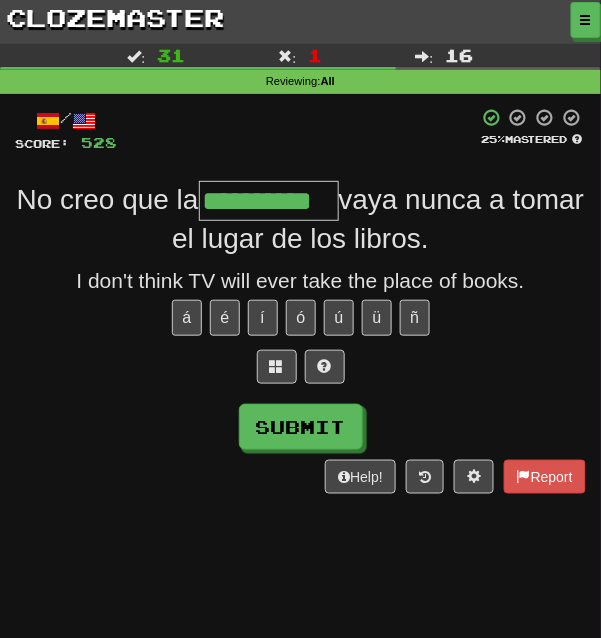 type on "**********" 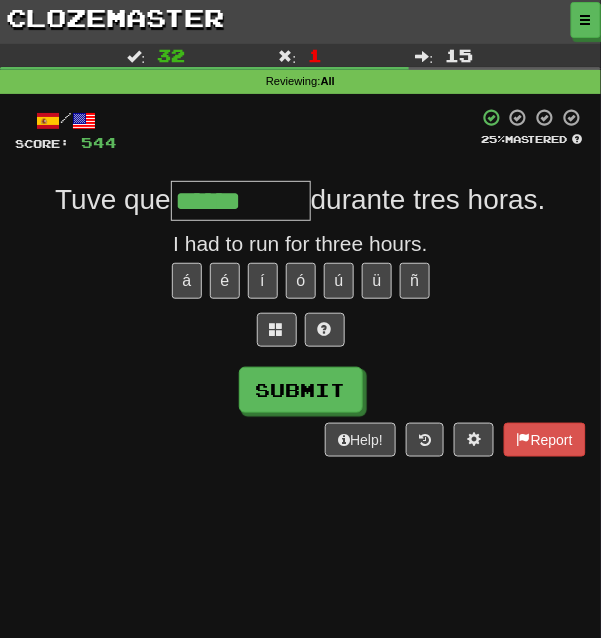 type on "******" 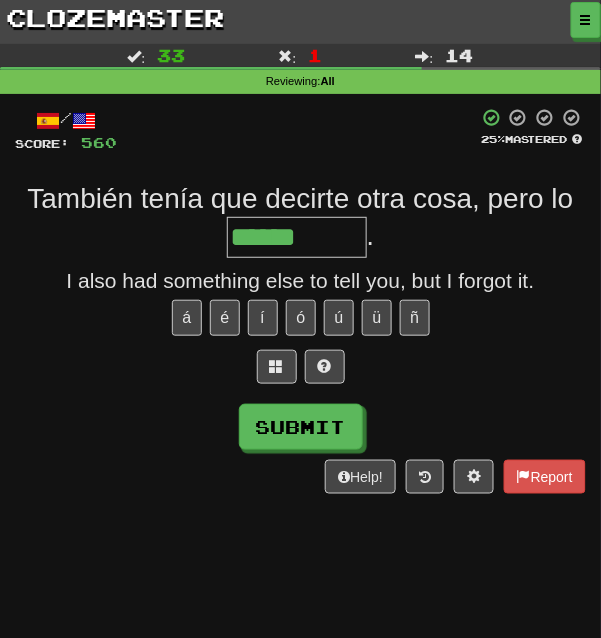 type on "******" 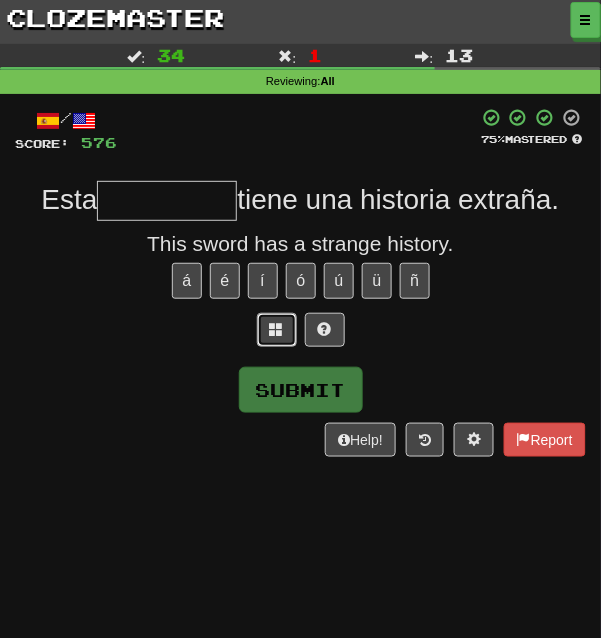 click at bounding box center [277, 330] 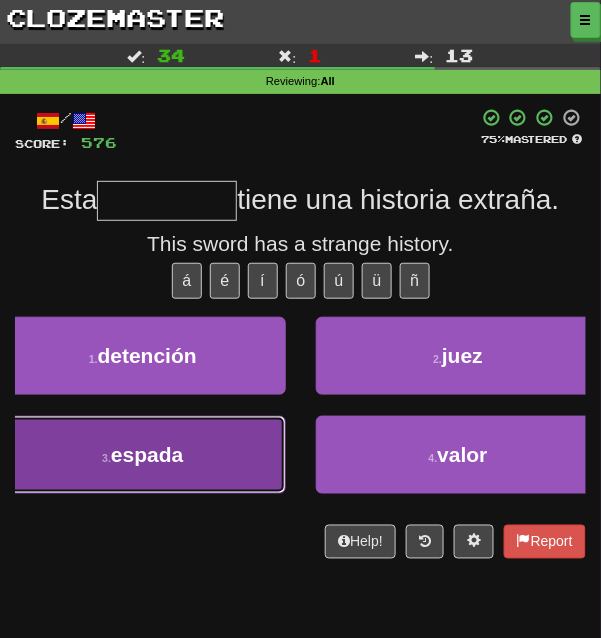 click on "3 .  espada" at bounding box center (143, 455) 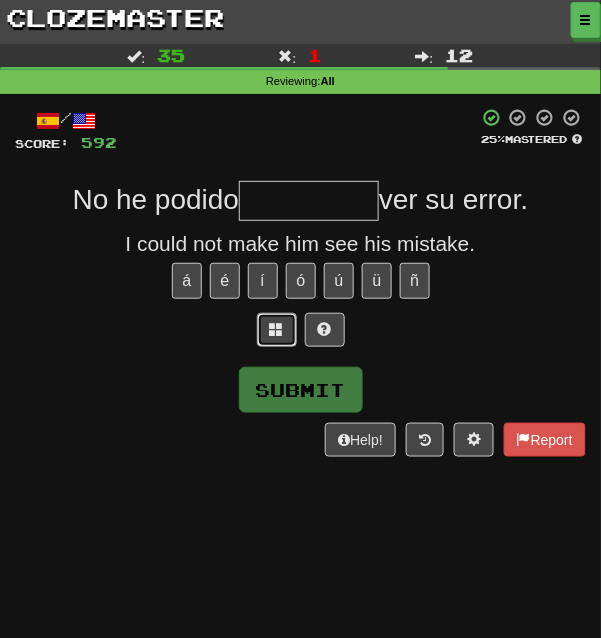 click at bounding box center [277, 330] 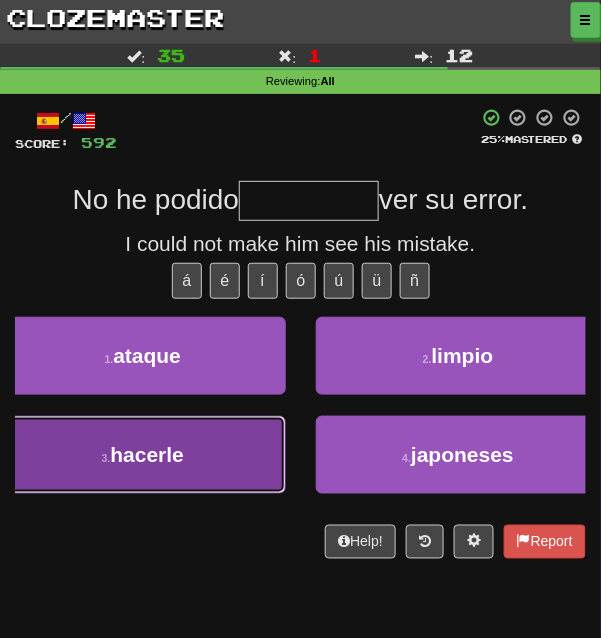 click on "3 .  hacerle" at bounding box center [143, 455] 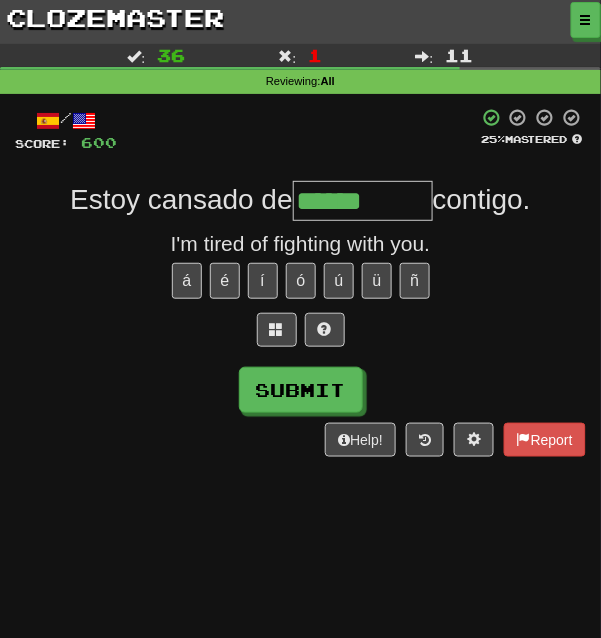 type on "******" 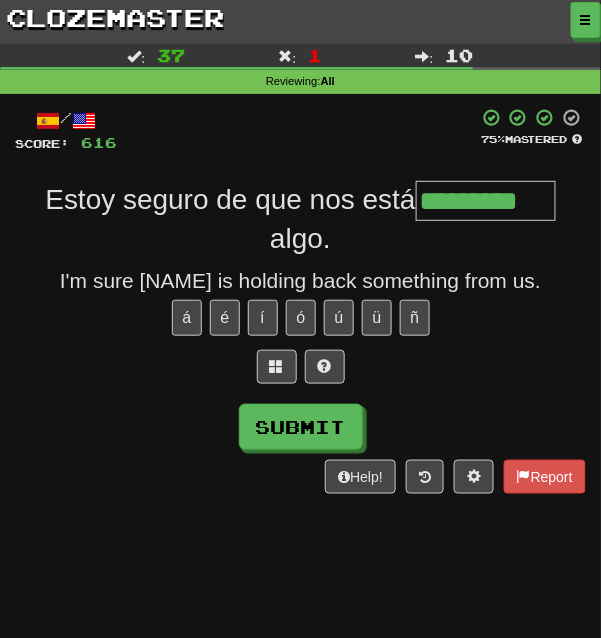 type on "*********" 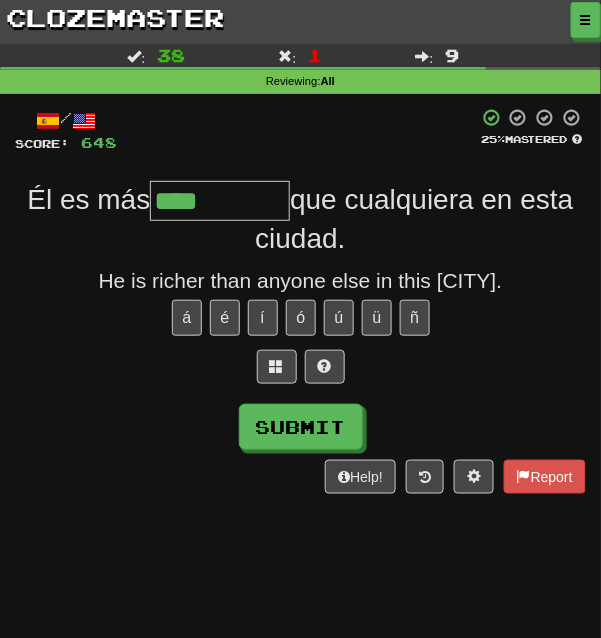 type on "****" 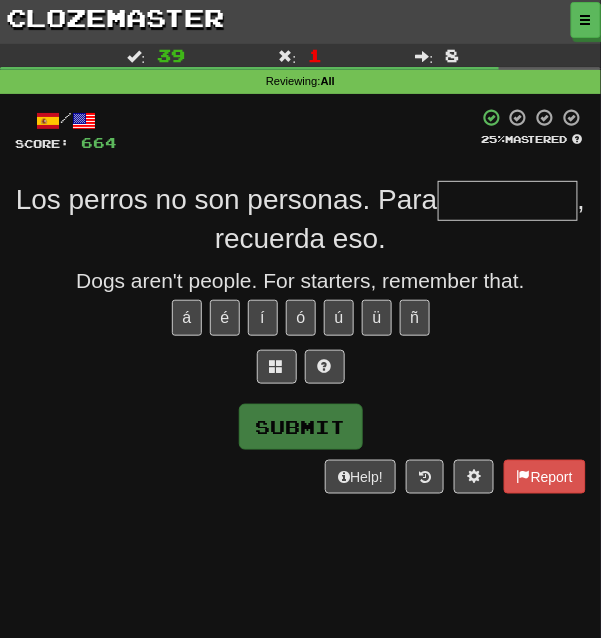 type on "*" 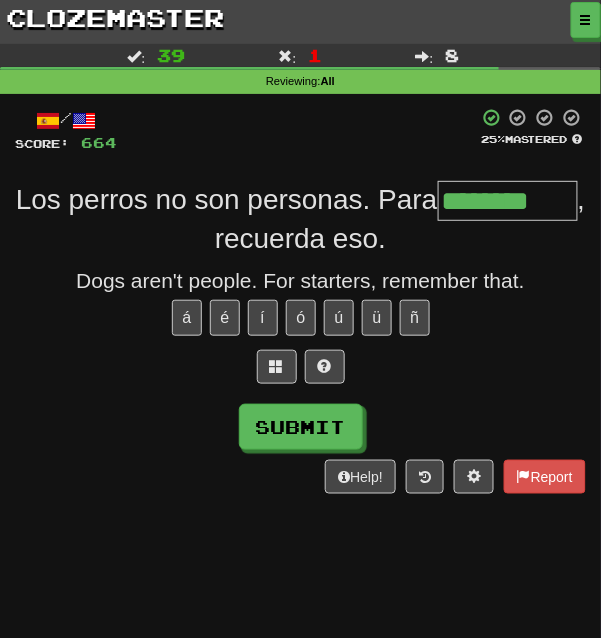 type on "********" 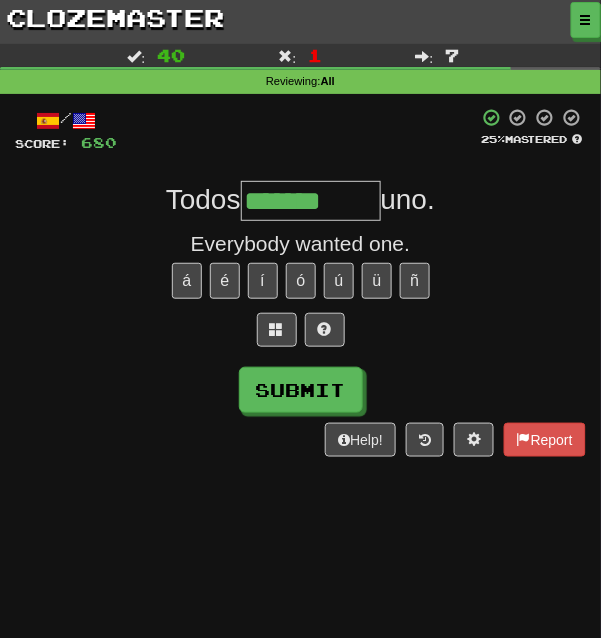 type on "*******" 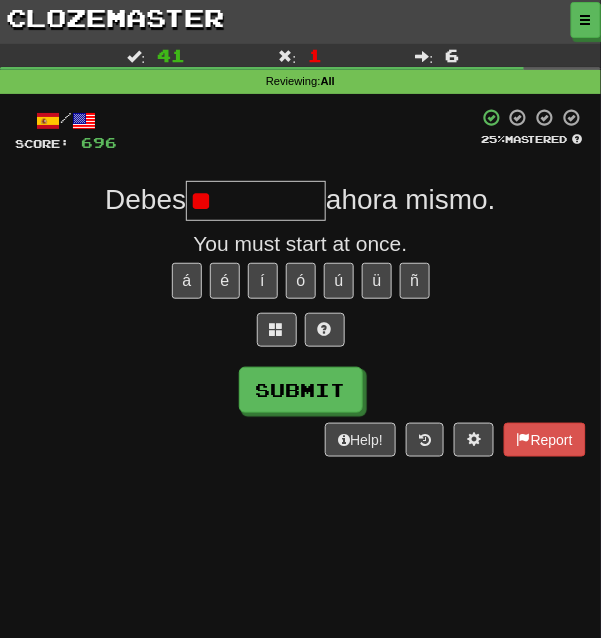 type on "*" 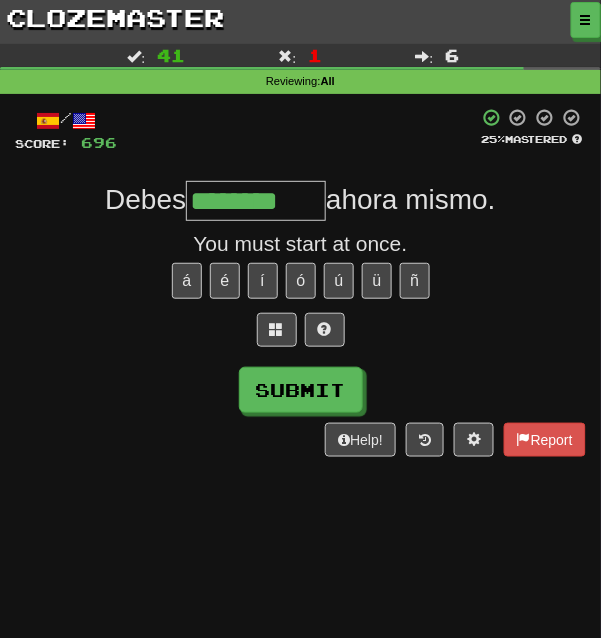 type on "********" 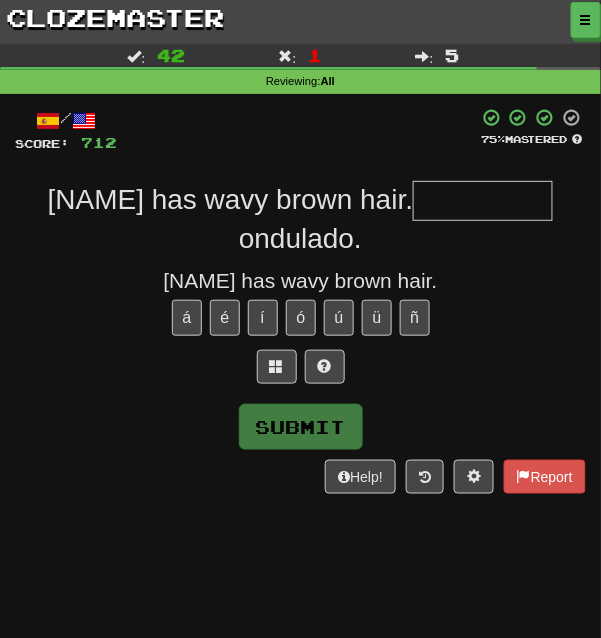 type on "*" 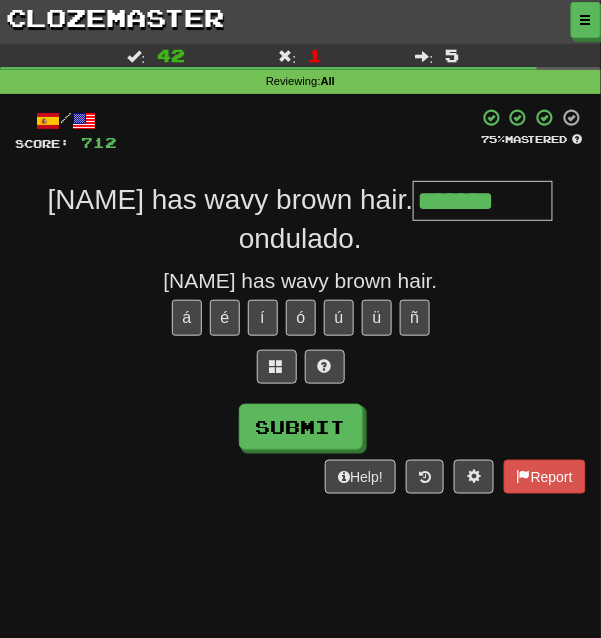type on "*******" 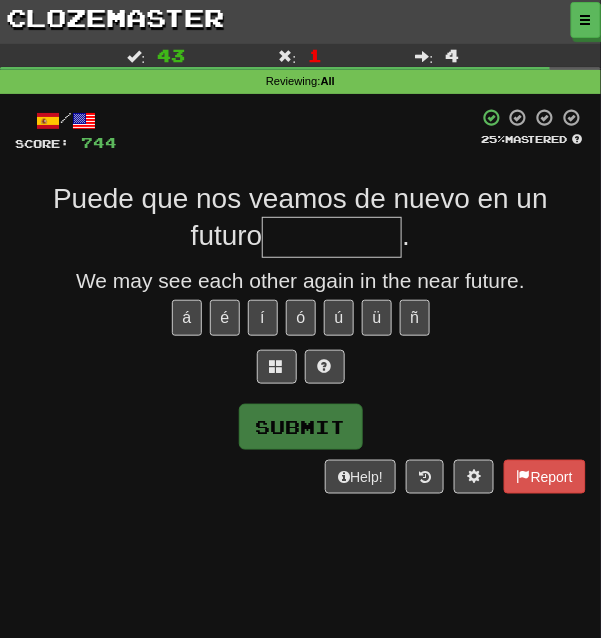 type on "*" 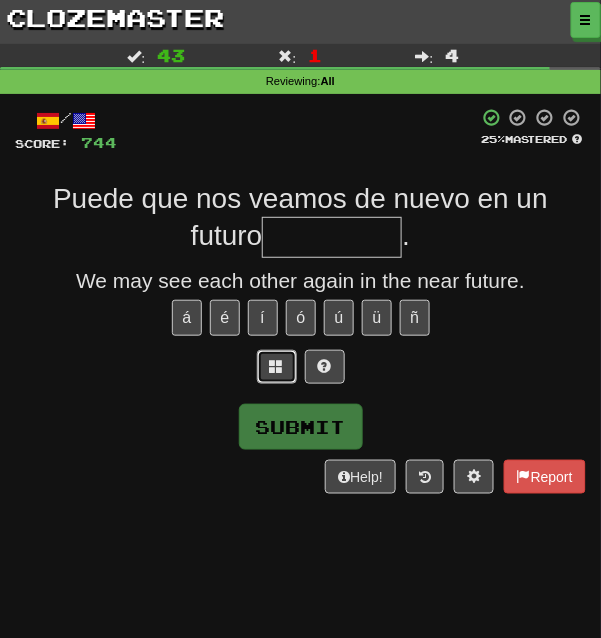 click at bounding box center (277, 366) 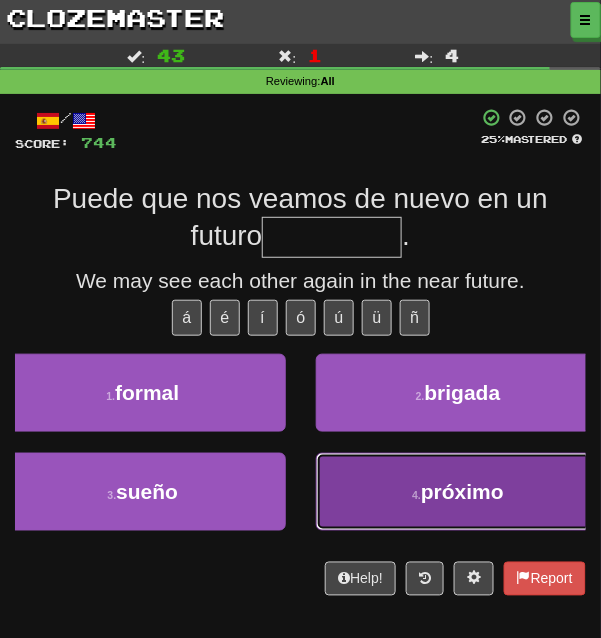 click on "4 .  próximo" at bounding box center [459, 492] 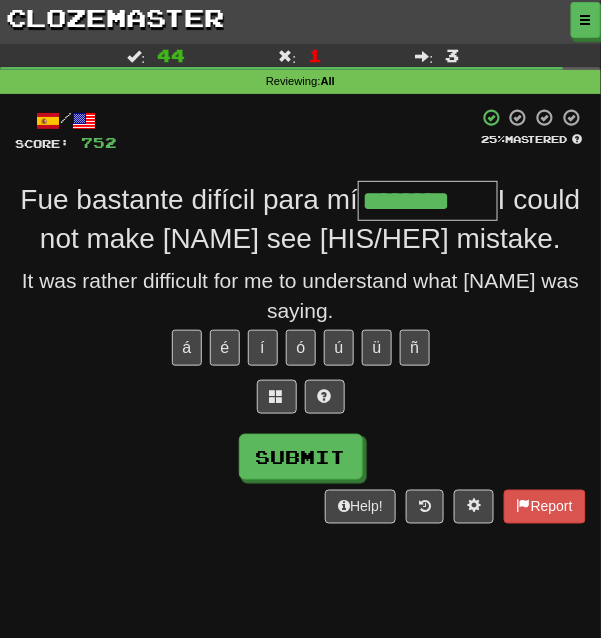 type on "********" 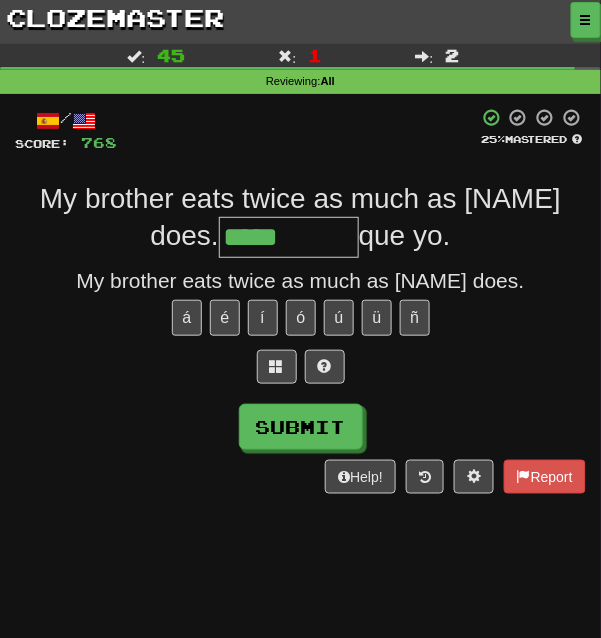 type on "*****" 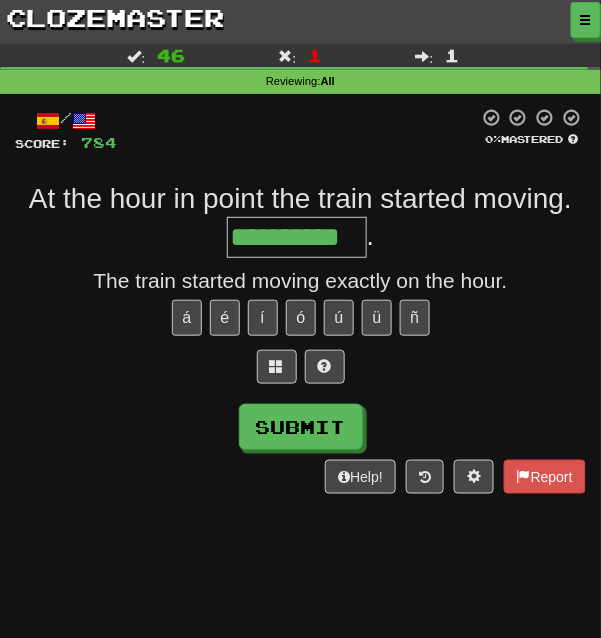 scroll, scrollTop: 0, scrollLeft: 13, axis: horizontal 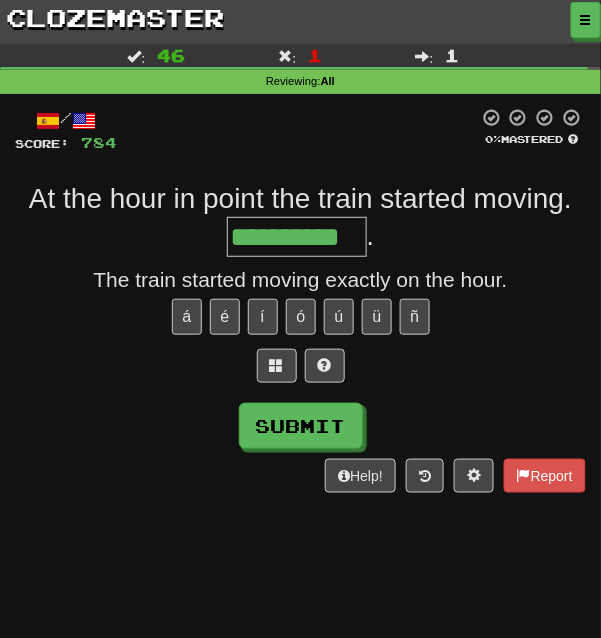 type on "**********" 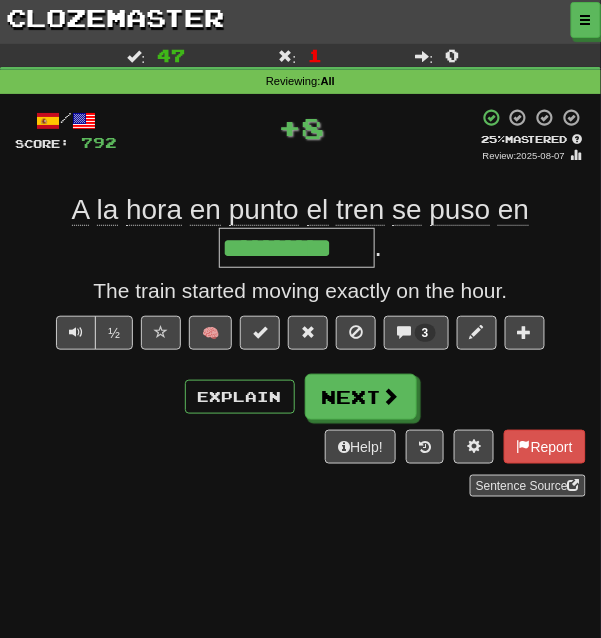scroll, scrollTop: 0, scrollLeft: 0, axis: both 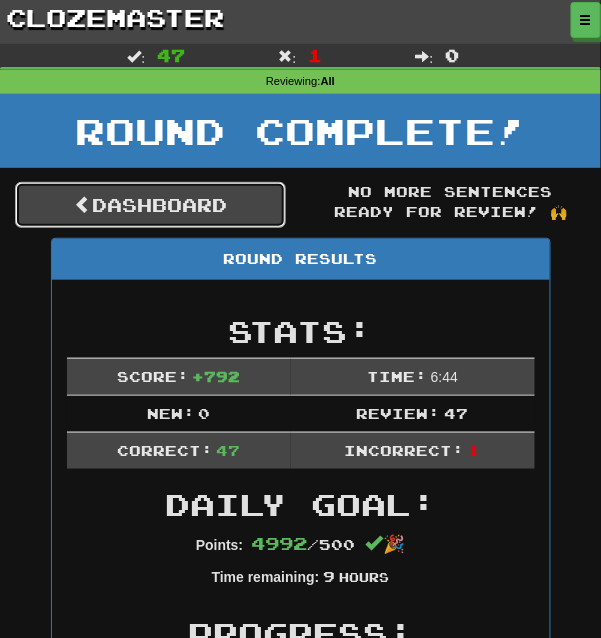 click on "Dashboard" at bounding box center [150, 205] 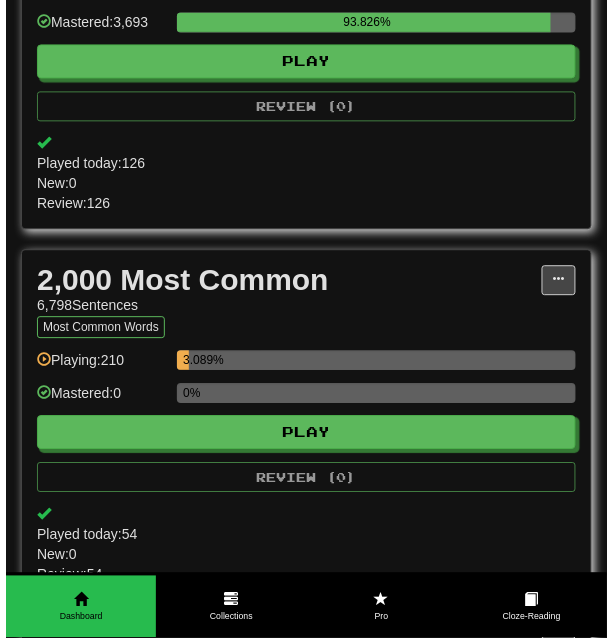 scroll, scrollTop: 553, scrollLeft: 0, axis: vertical 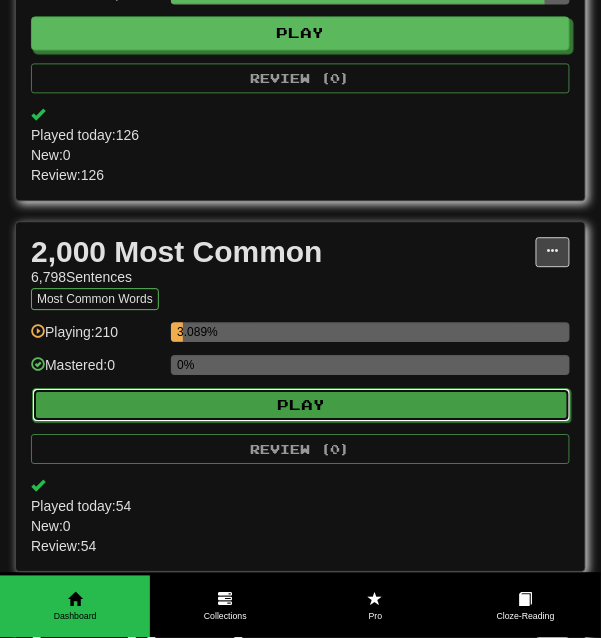 click on "Play" at bounding box center (301, 405) 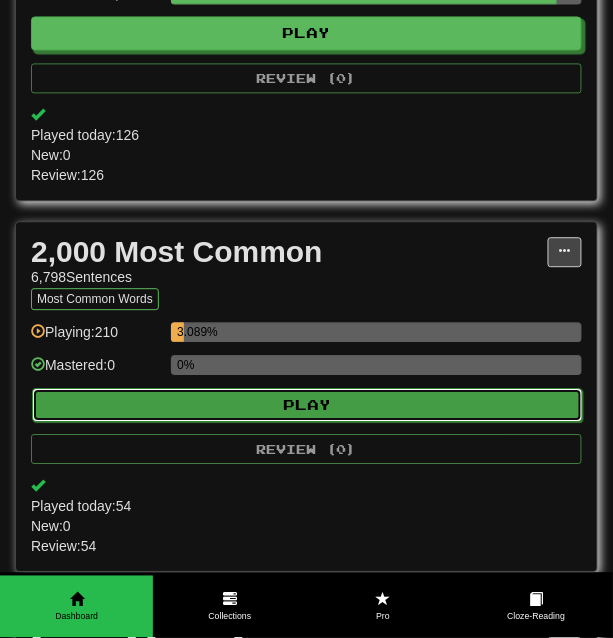 select on "**" 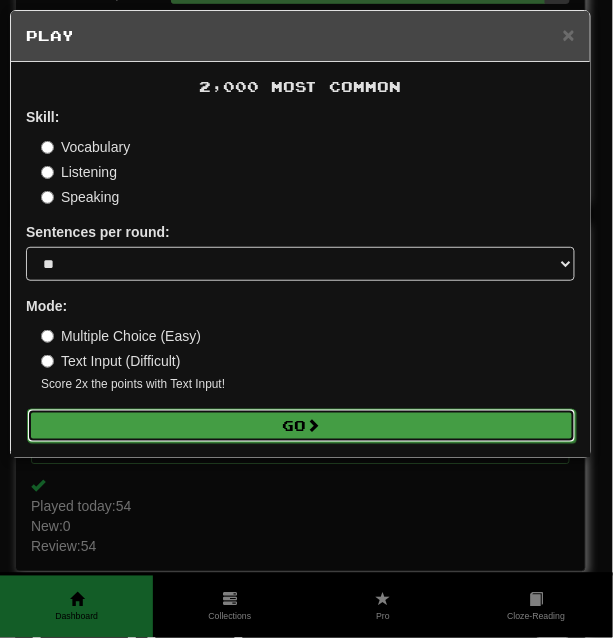 click on "Go" at bounding box center (301, 426) 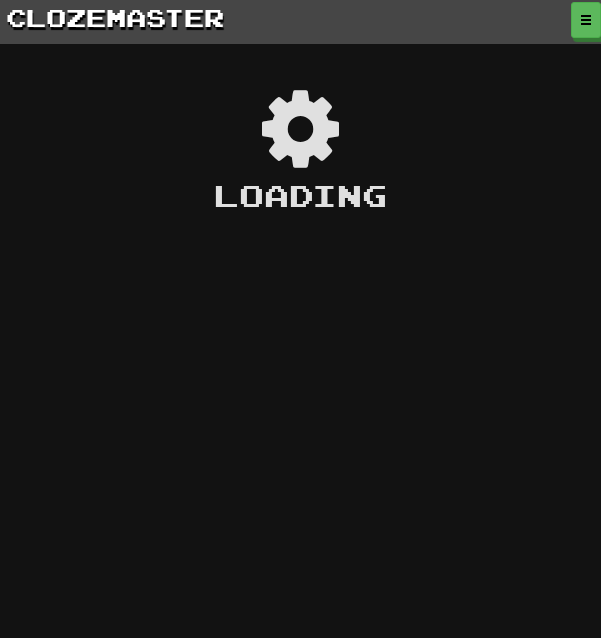 scroll, scrollTop: 0, scrollLeft: 0, axis: both 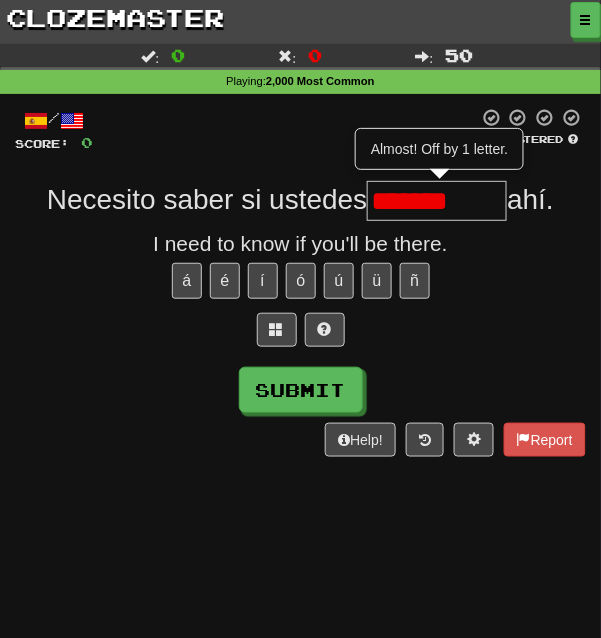 type on "*******" 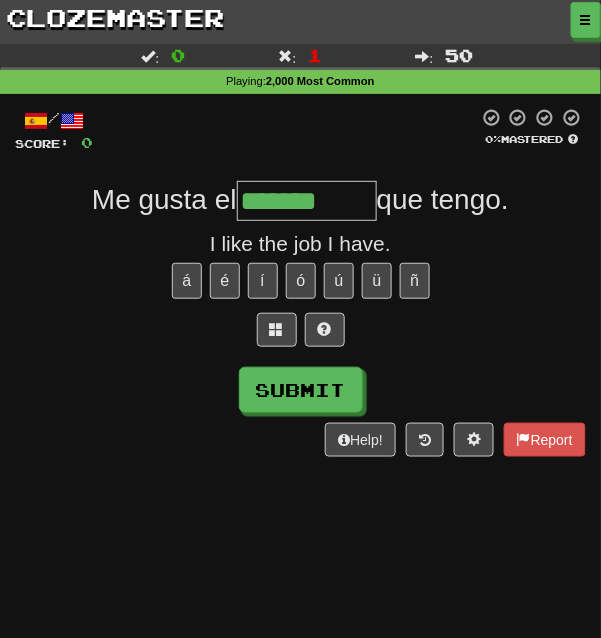 type on "******" 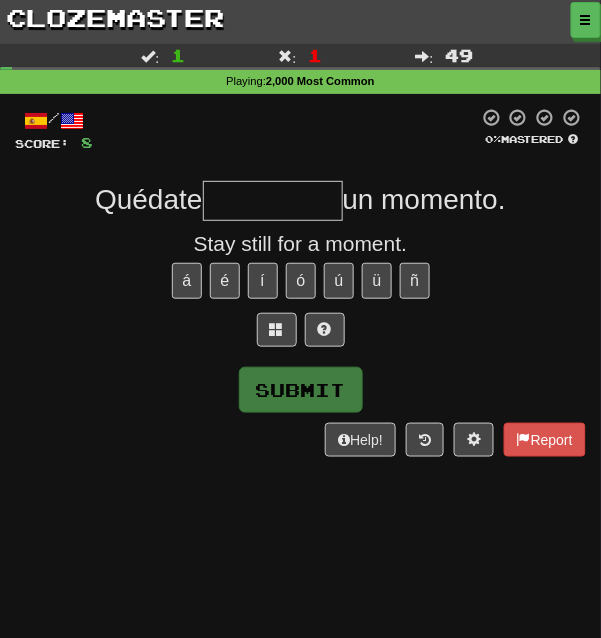 type on "*" 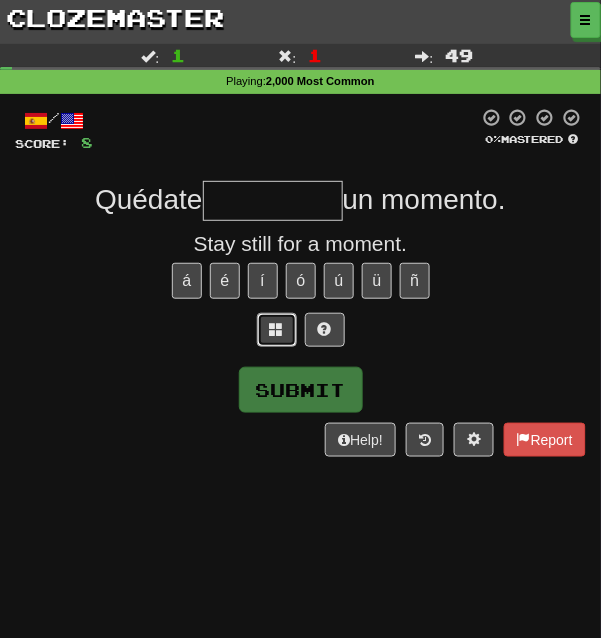 click at bounding box center [277, 330] 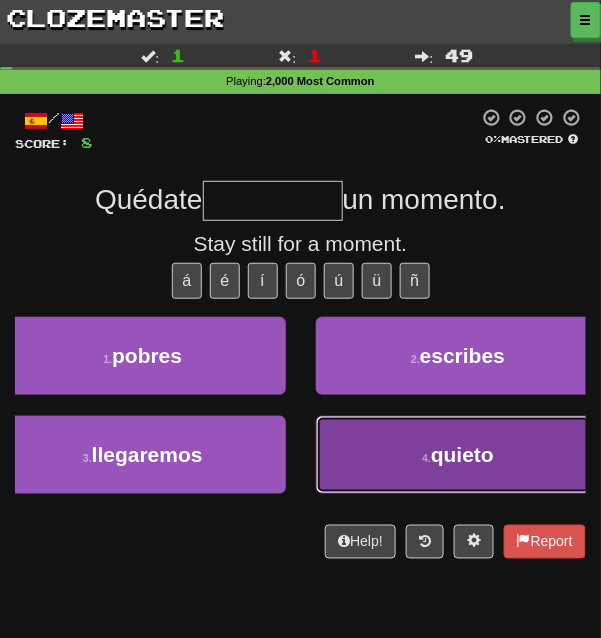 click on "quieto" at bounding box center [462, 454] 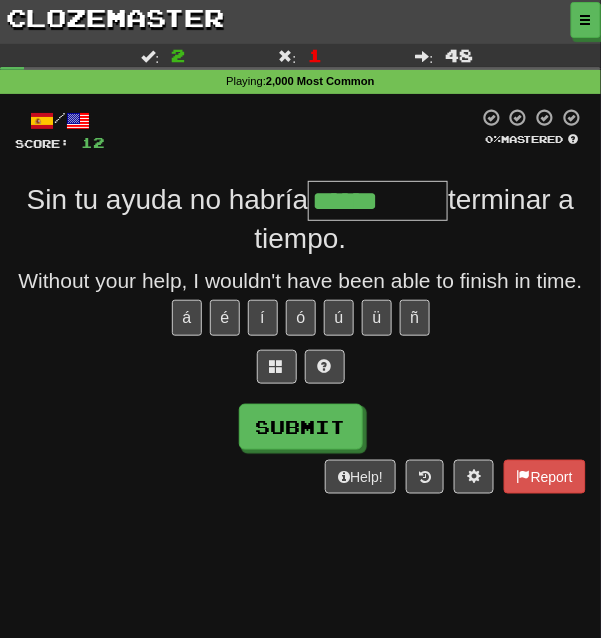 type on "******" 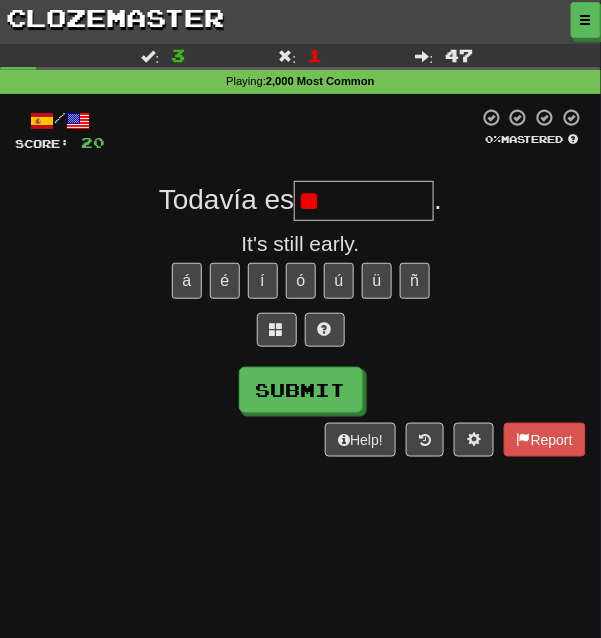 type on "*" 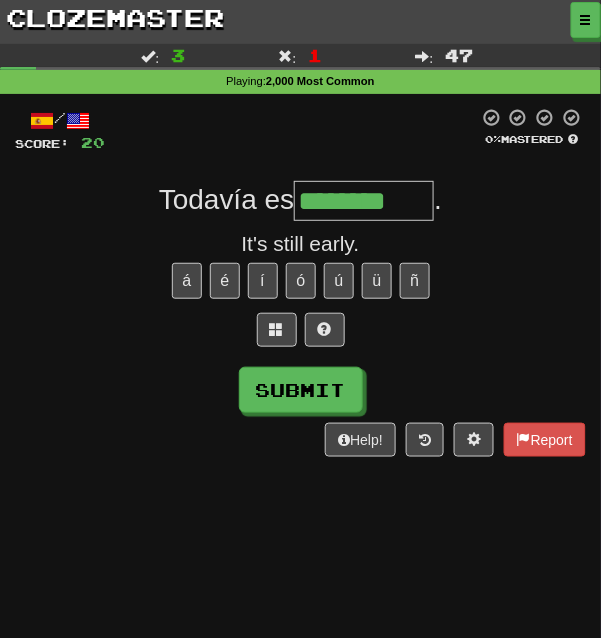 type on "********" 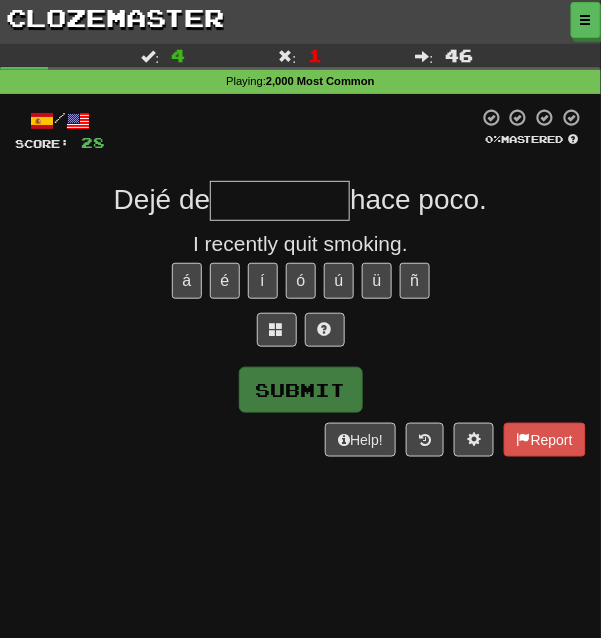 type on "*" 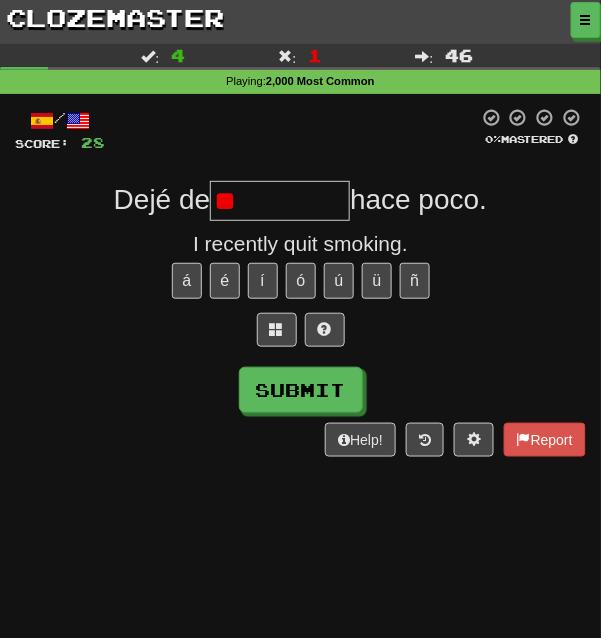 type on "*" 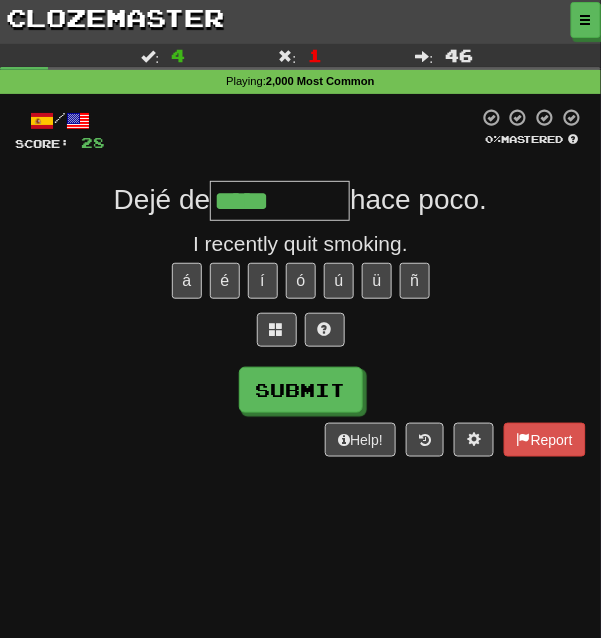 type on "*****" 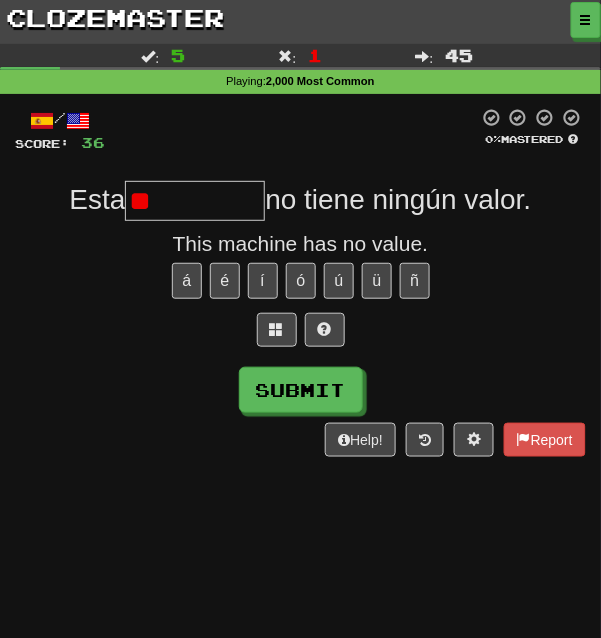 type on "*" 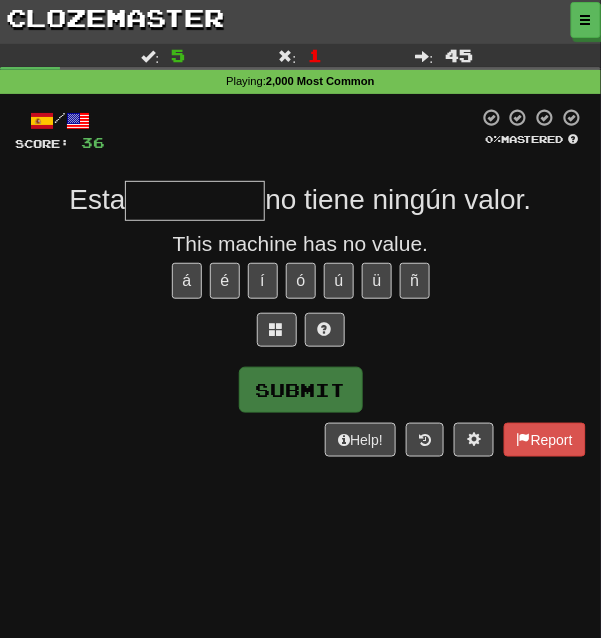 type on "*" 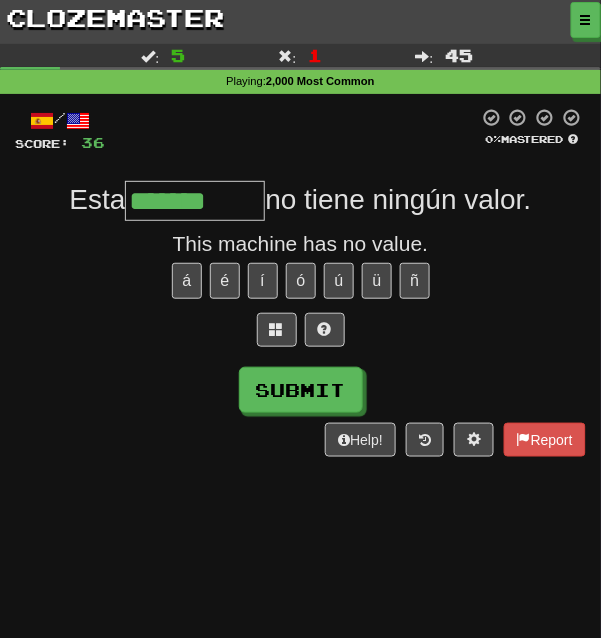 type on "*******" 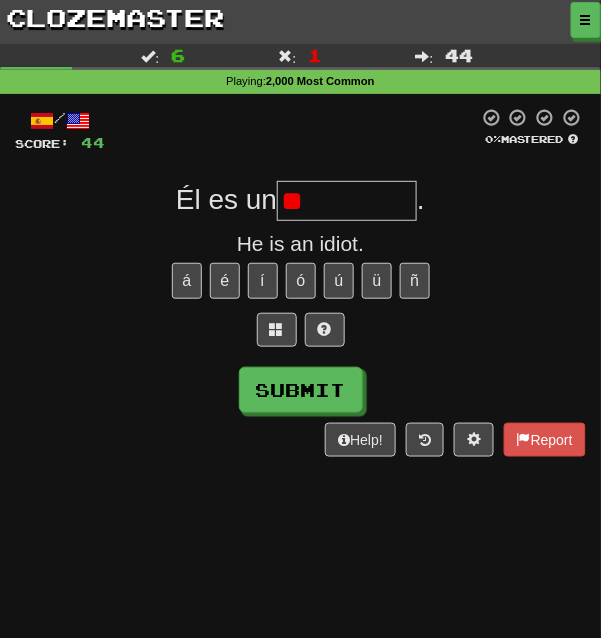 type on "*" 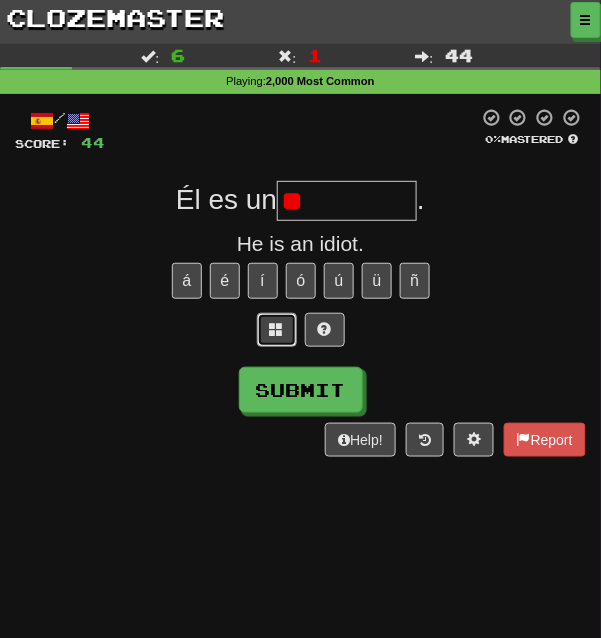 click at bounding box center (277, 329) 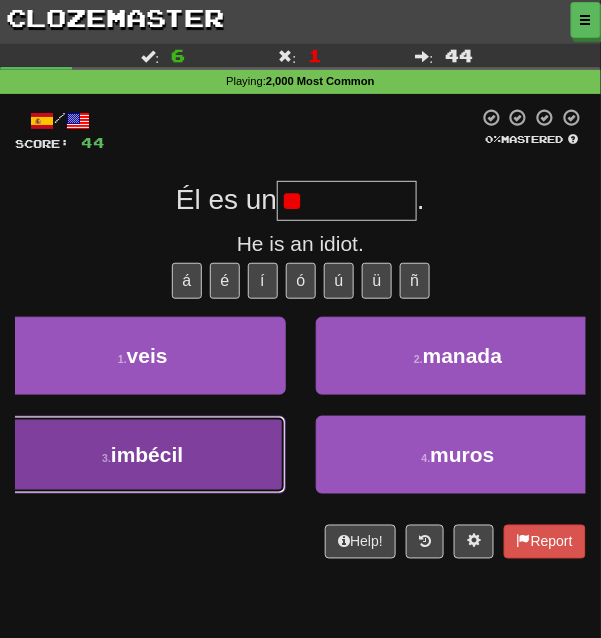 click on "3 .  imbécil" at bounding box center [143, 455] 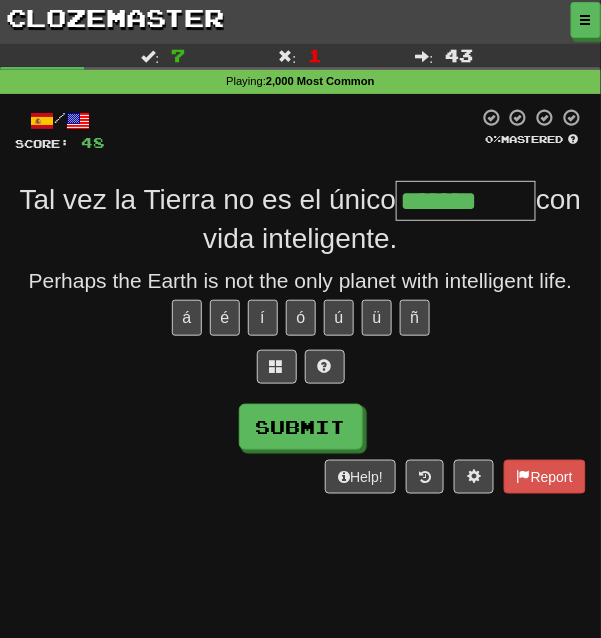type on "*******" 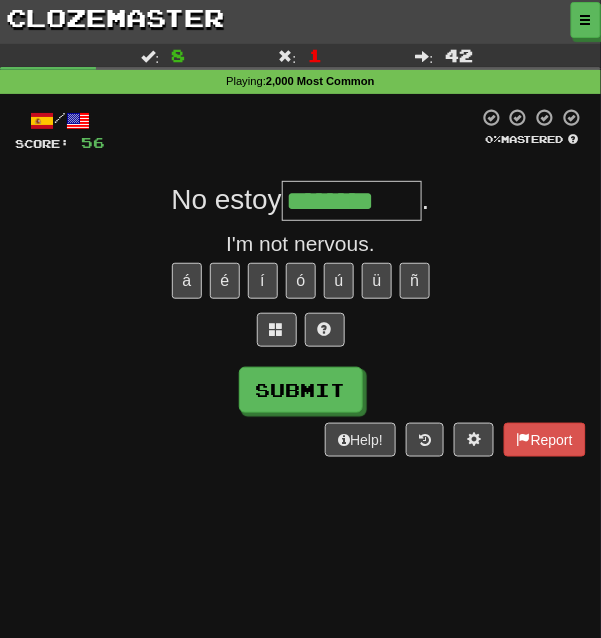 type on "********" 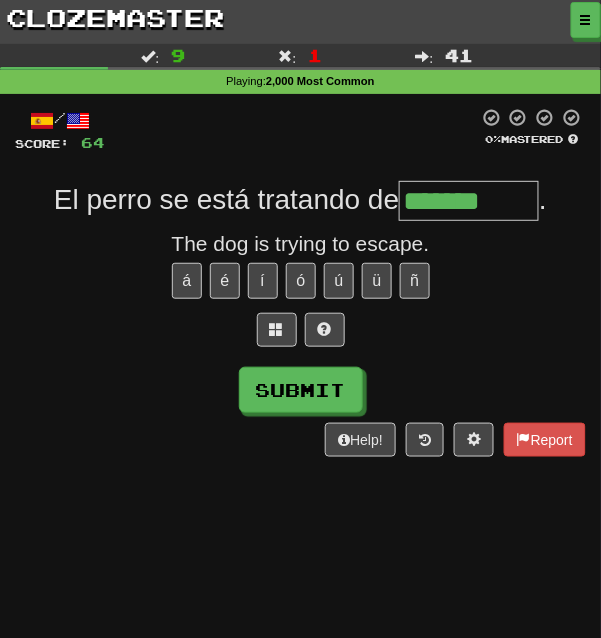type on "*******" 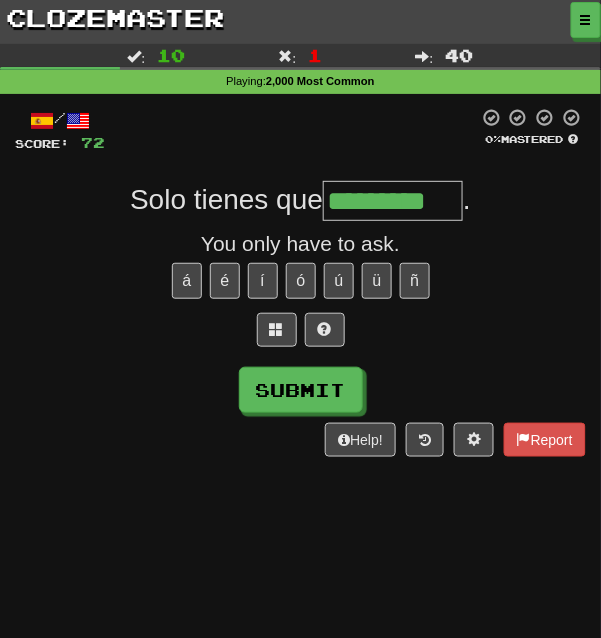type on "*********" 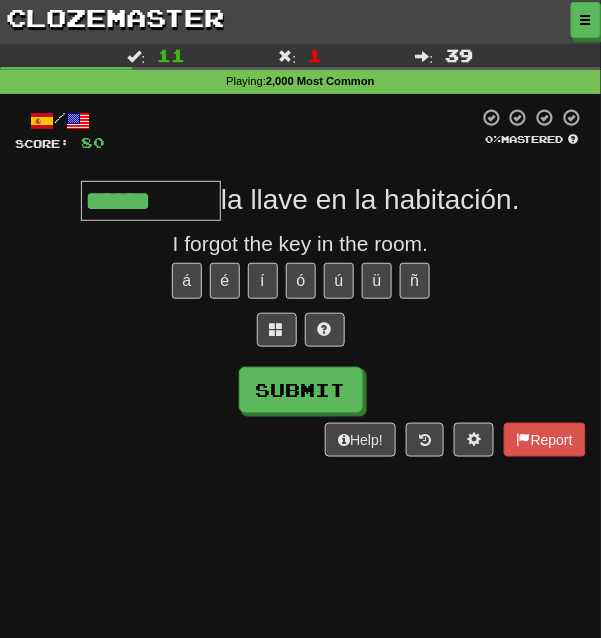 type on "******" 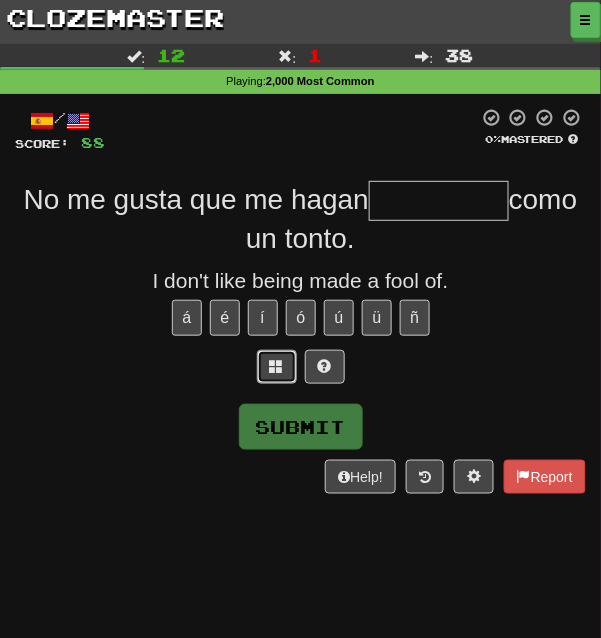 click at bounding box center (277, 366) 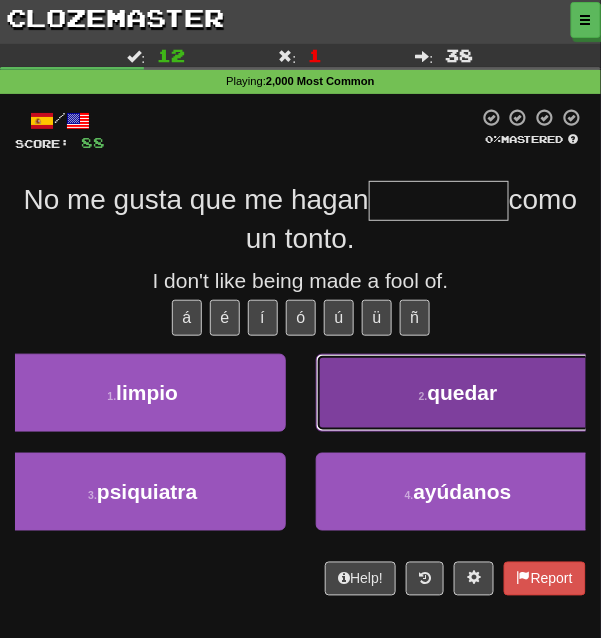 click on "2 .  quedar" at bounding box center [459, 393] 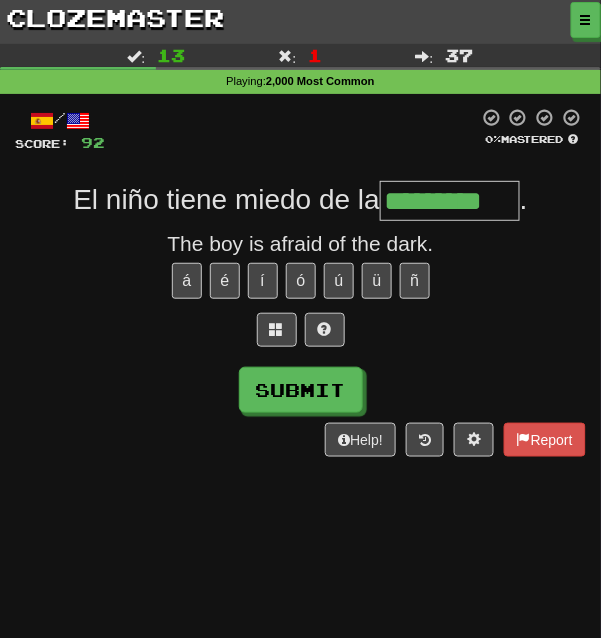 type on "*********" 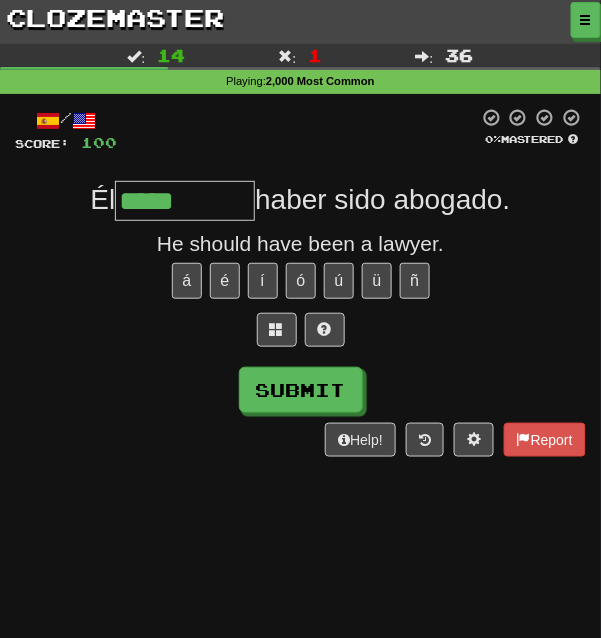 type on "*****" 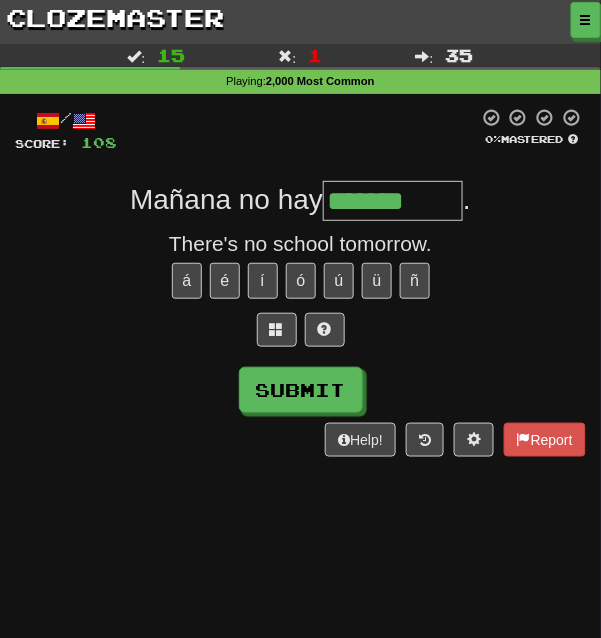 type on "******" 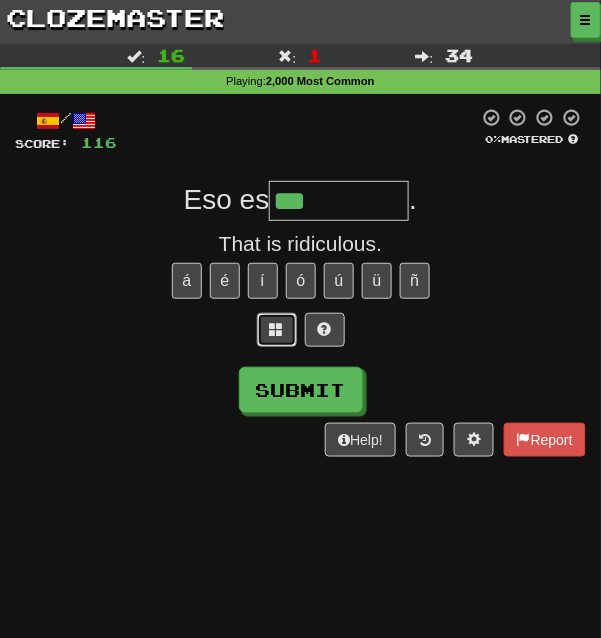 click at bounding box center (277, 330) 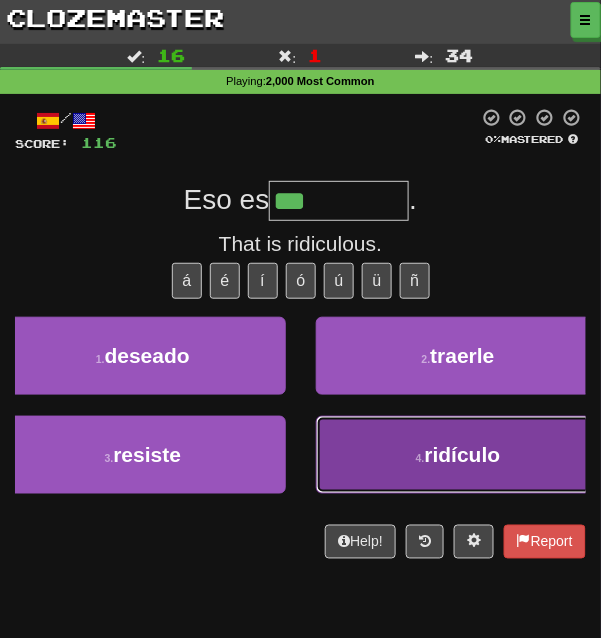 click on "ridículo" at bounding box center [463, 454] 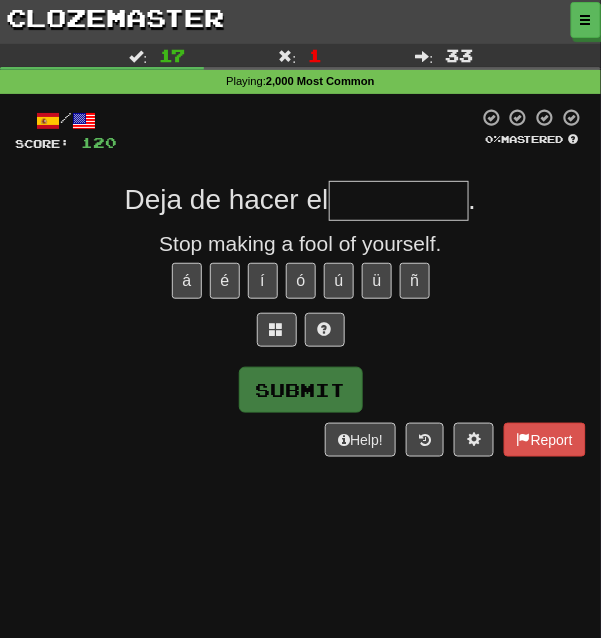 type on "*" 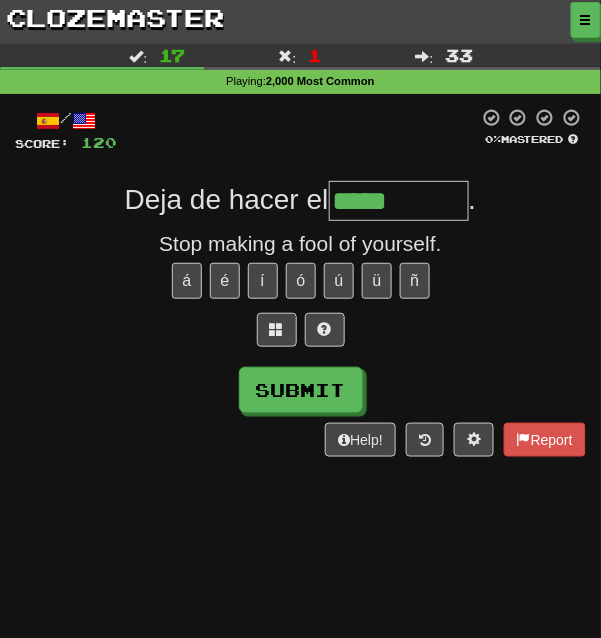 type on "********" 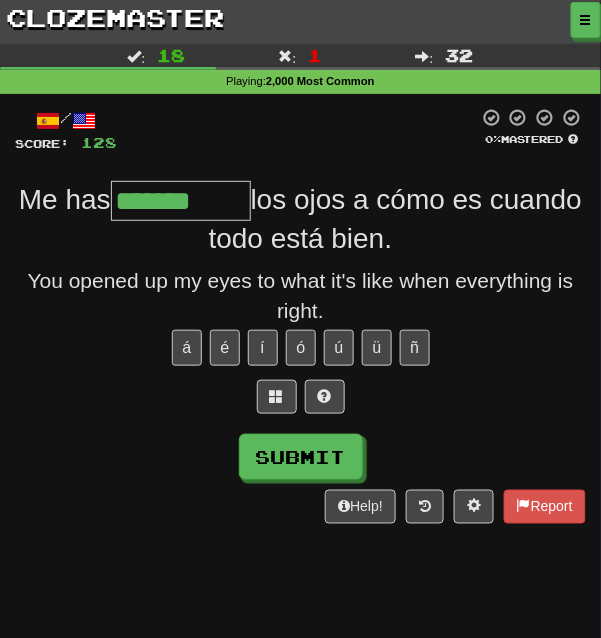 type on "*******" 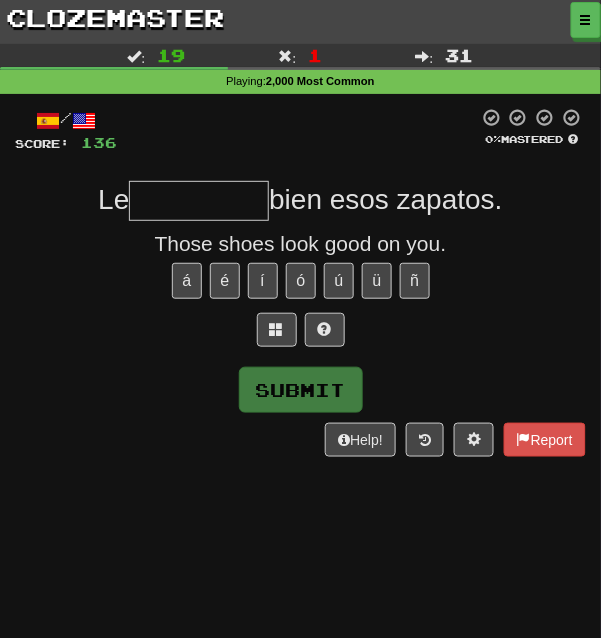 type on "*" 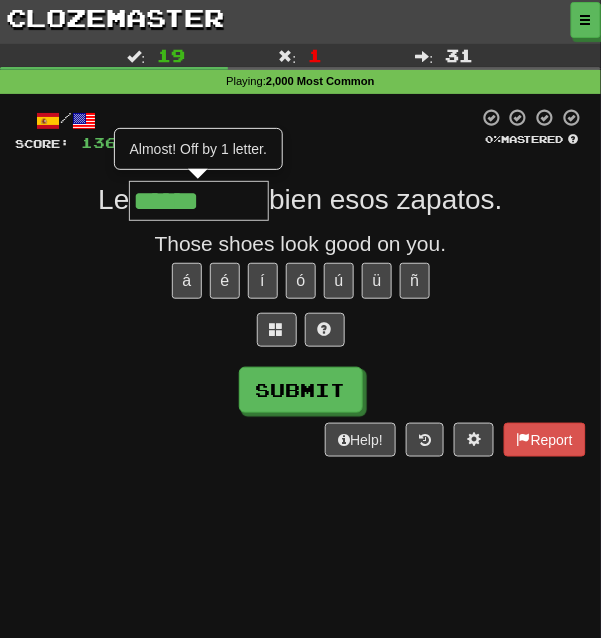 type on "******" 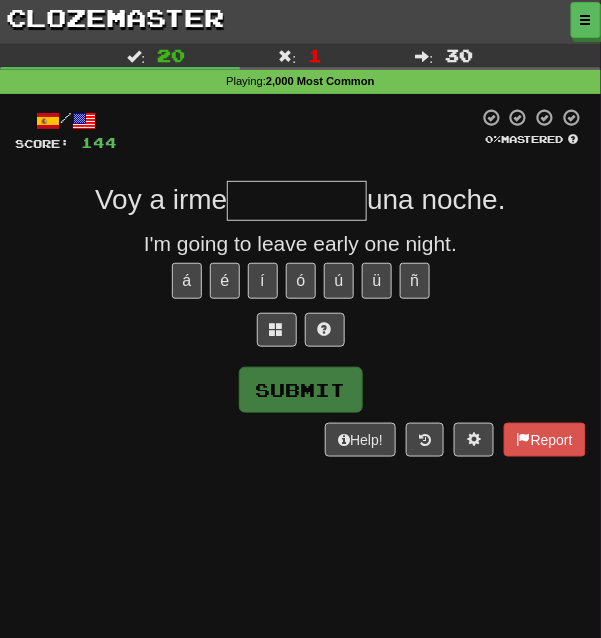 type on "*" 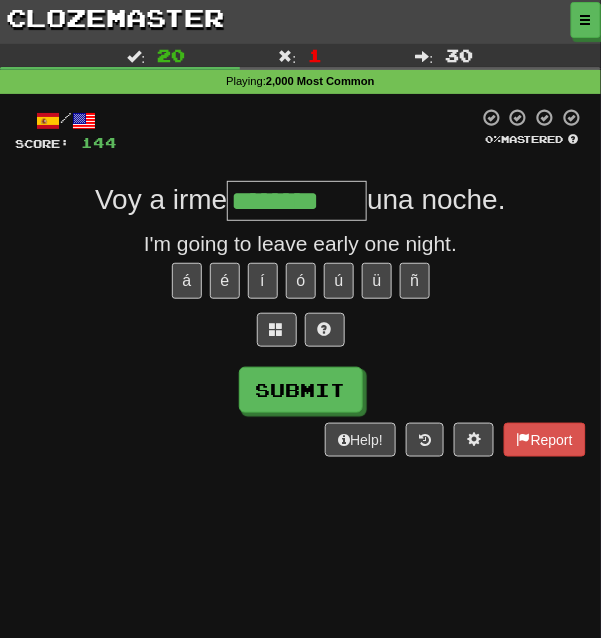 type on "********" 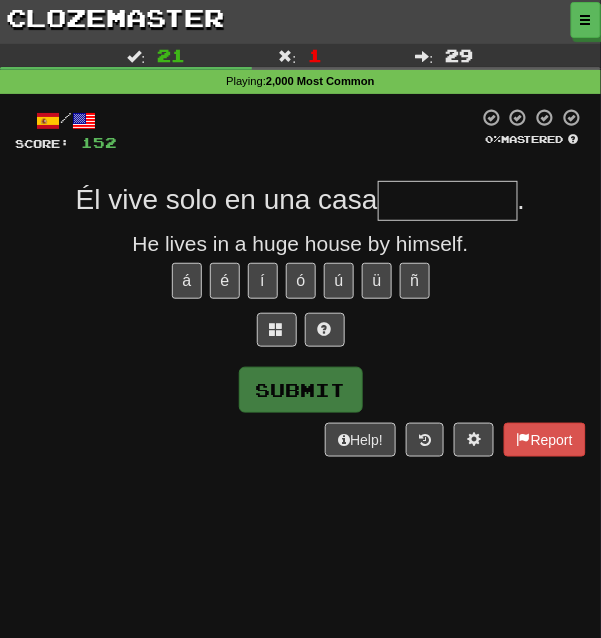 type on "*" 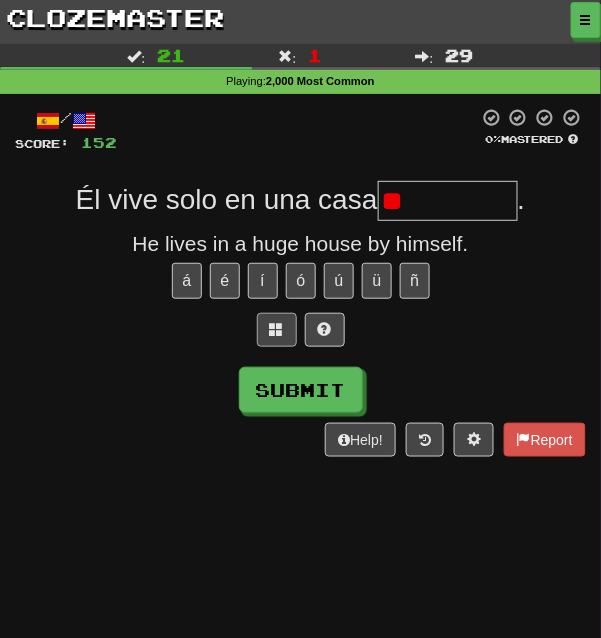 type on "*" 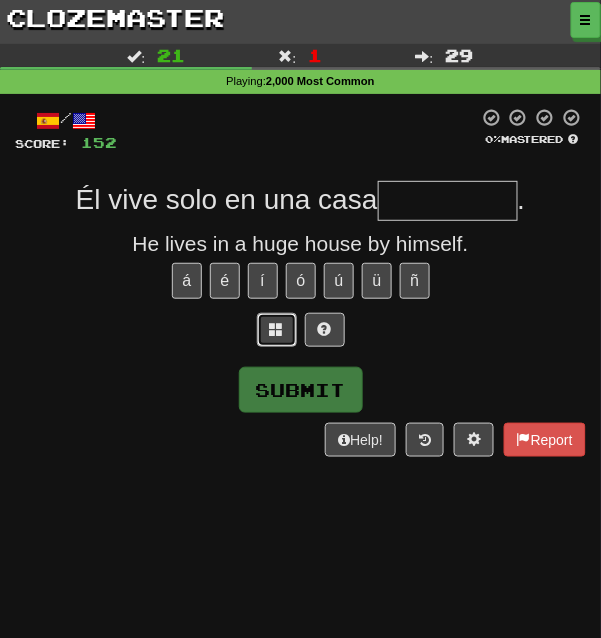 click at bounding box center (277, 329) 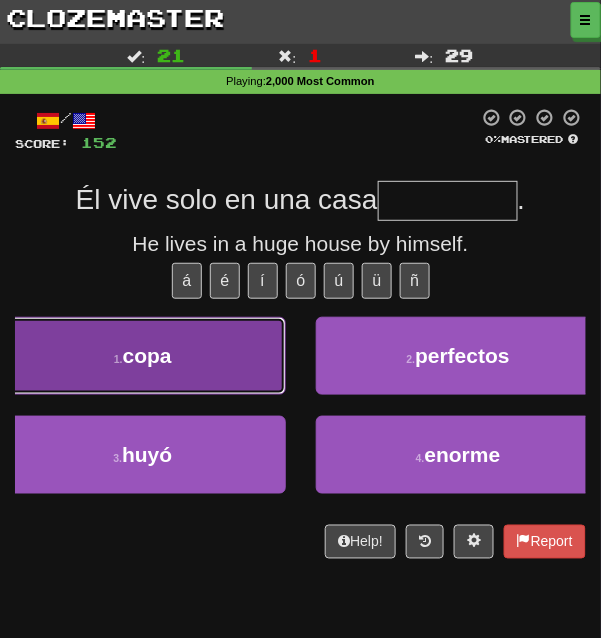 click on "1 .  copa" at bounding box center [143, 356] 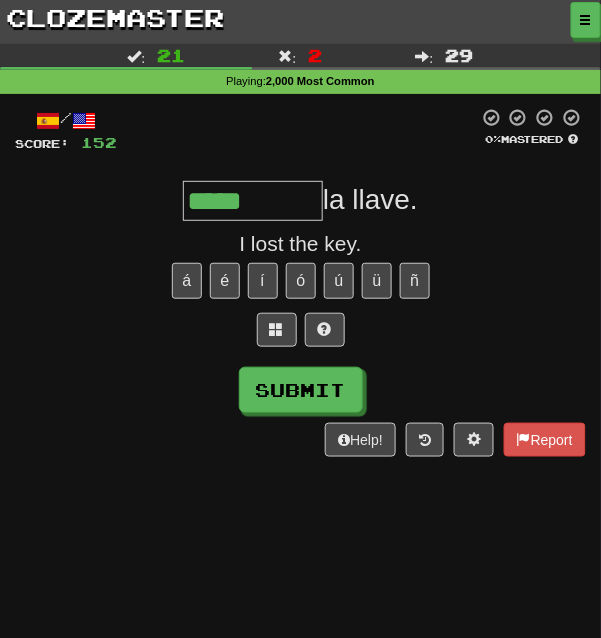 type on "*****" 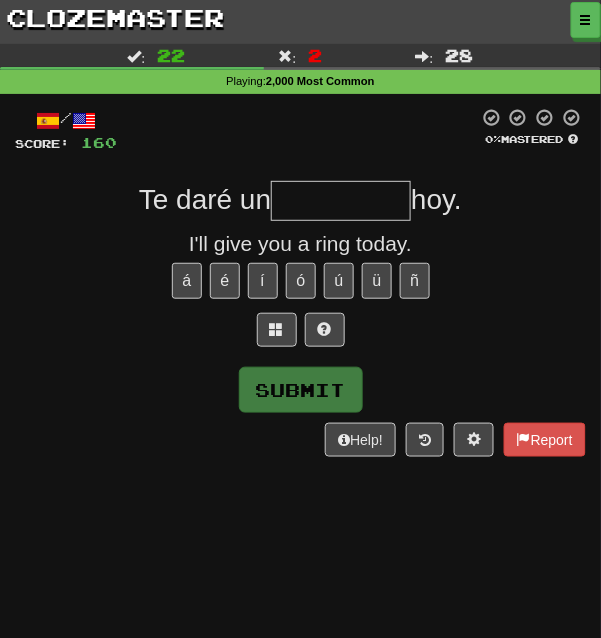type on "*" 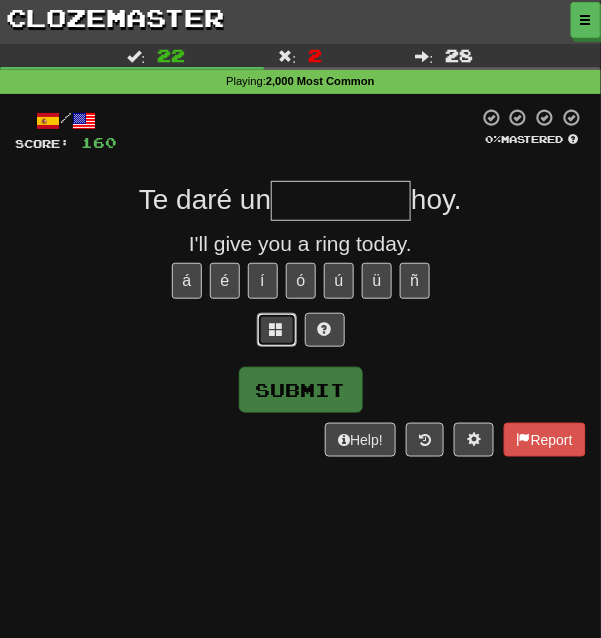 click at bounding box center (277, 330) 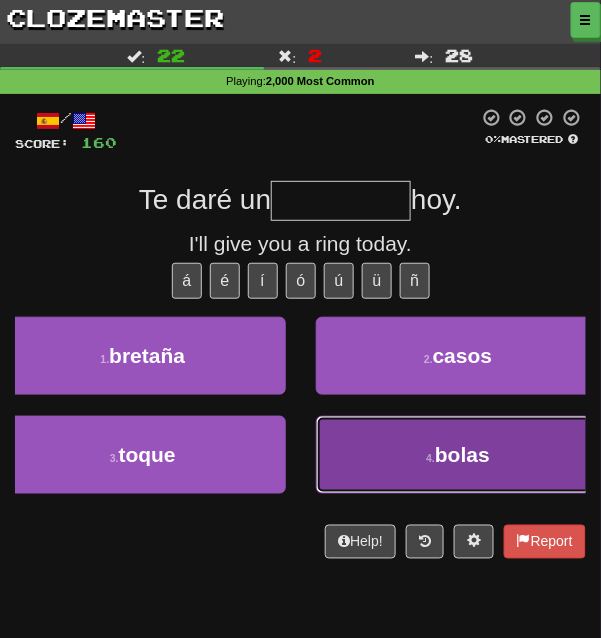 click on "4 .  bolas" at bounding box center [459, 455] 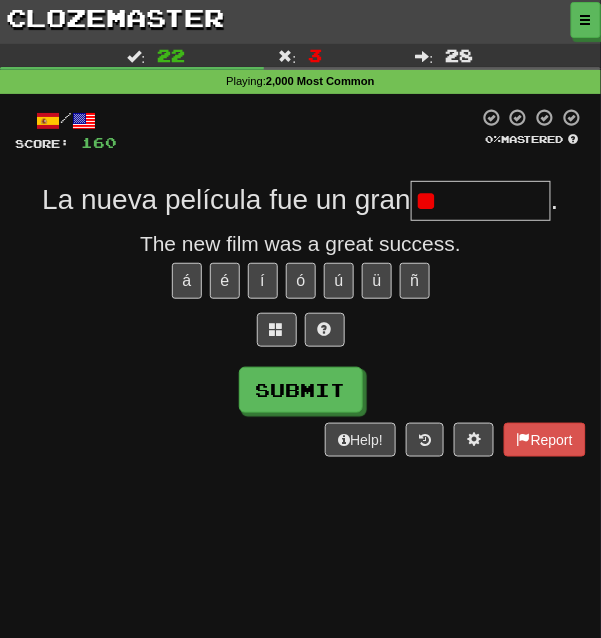 type on "*" 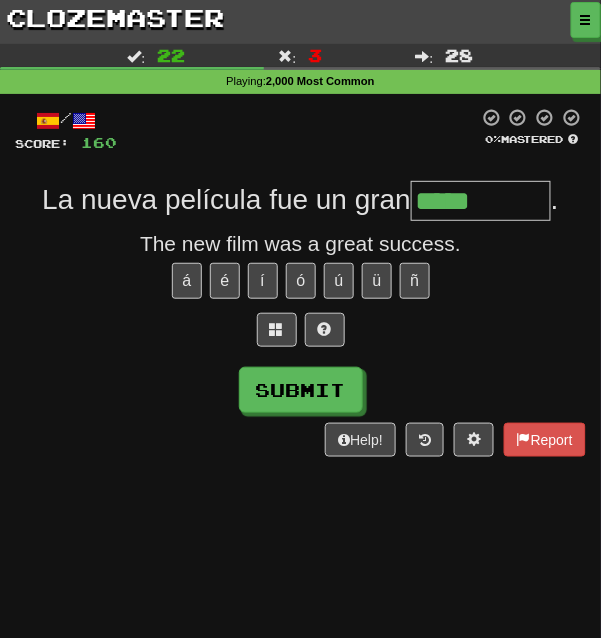type on "*****" 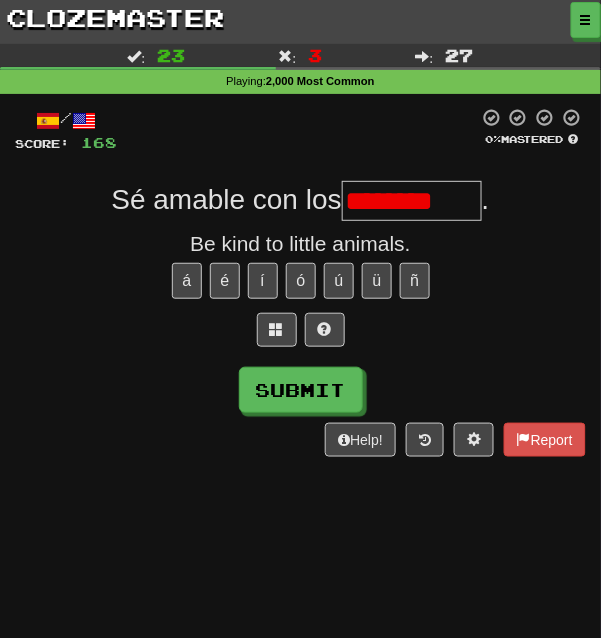type on "**********" 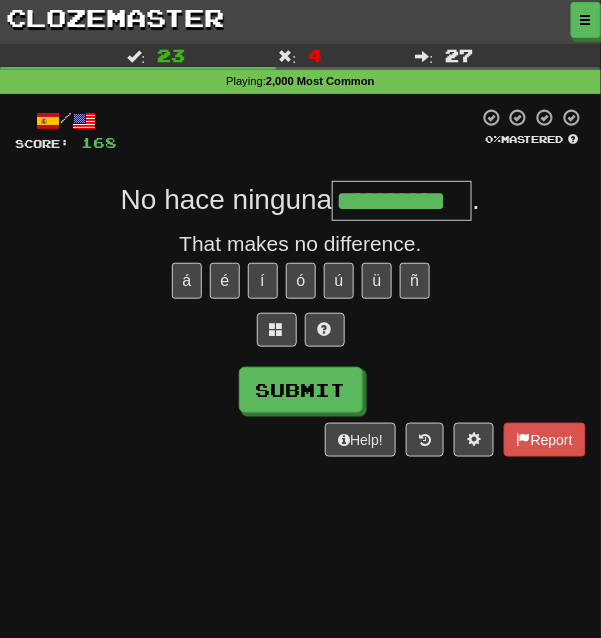 type on "**********" 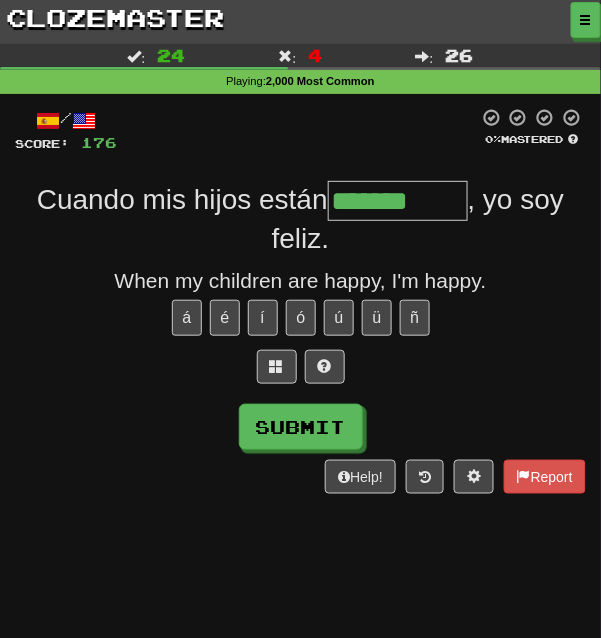 type on "*******" 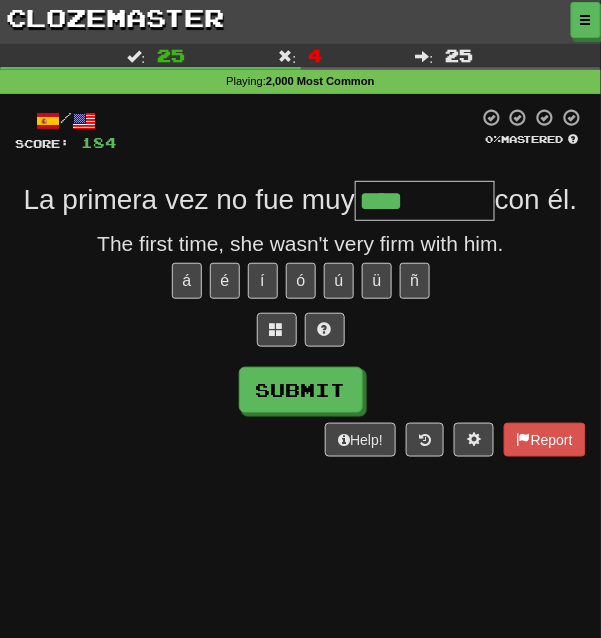 type on "****" 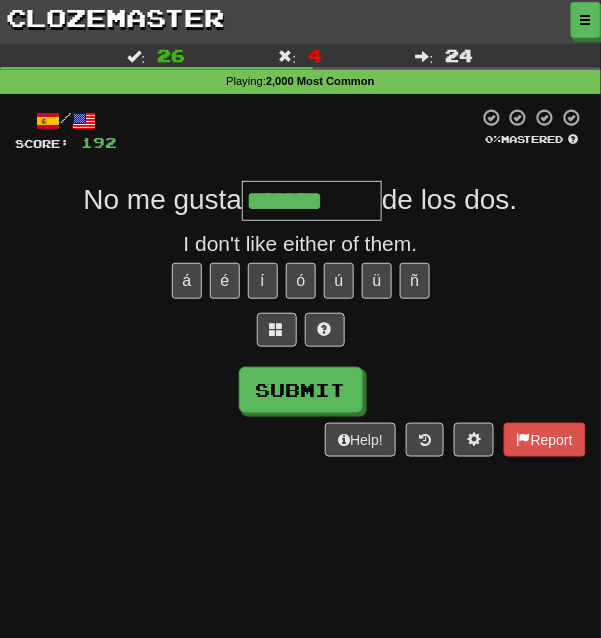 type on "*******" 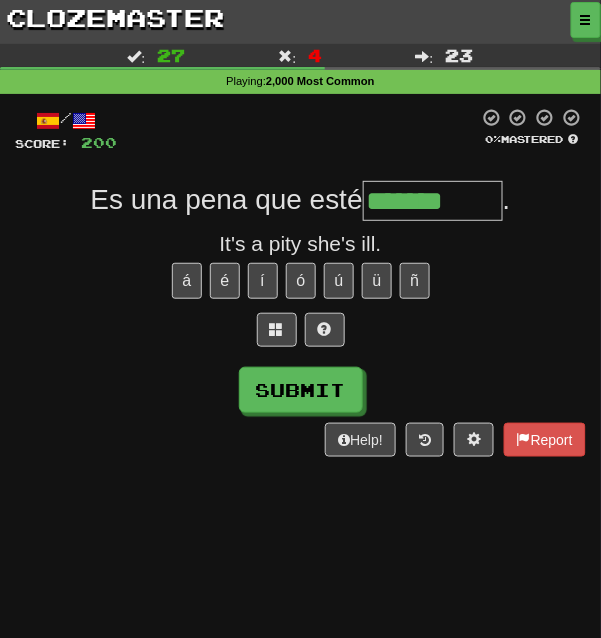 type on "*******" 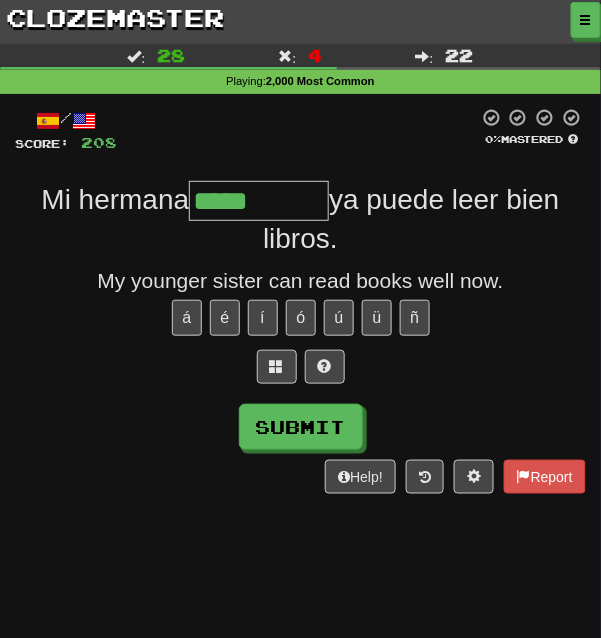 type on "*****" 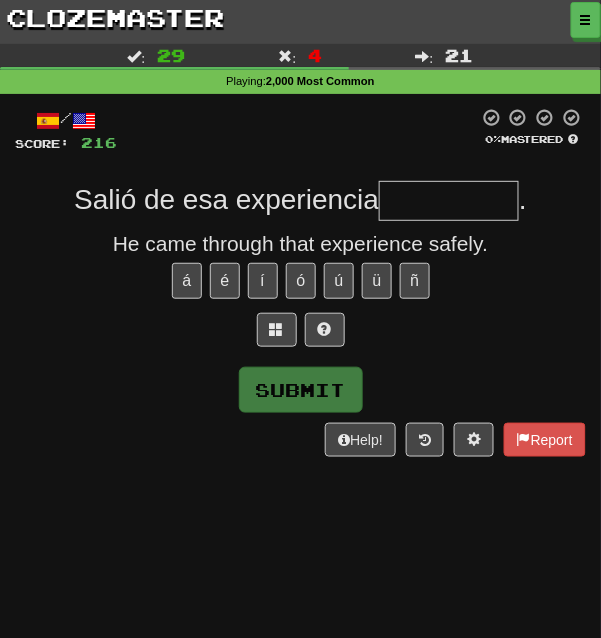 type on "*" 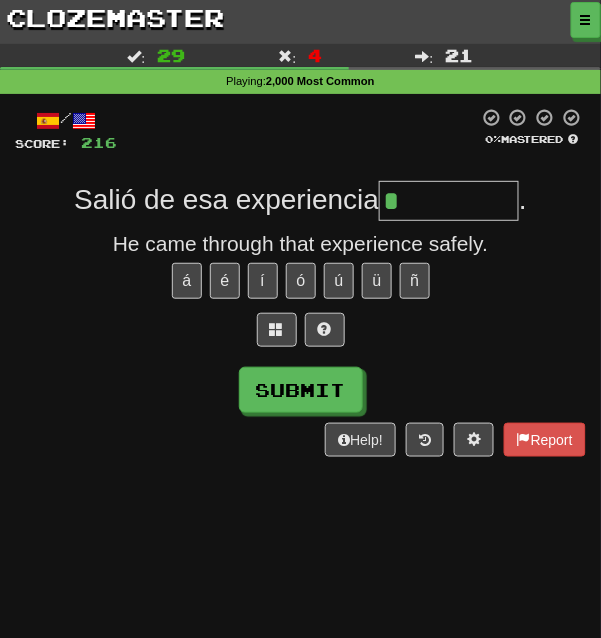 click on "/  Score:   216 0 %  Mastered Salió de esa experiencia  * . He came through that experience safely. á é í ó ú ü ñ Submit  Help!  Report" at bounding box center (300, 282) 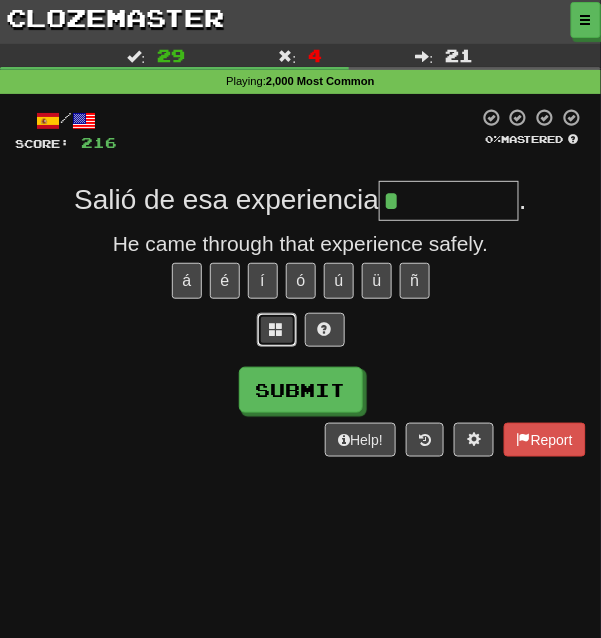 click at bounding box center (277, 330) 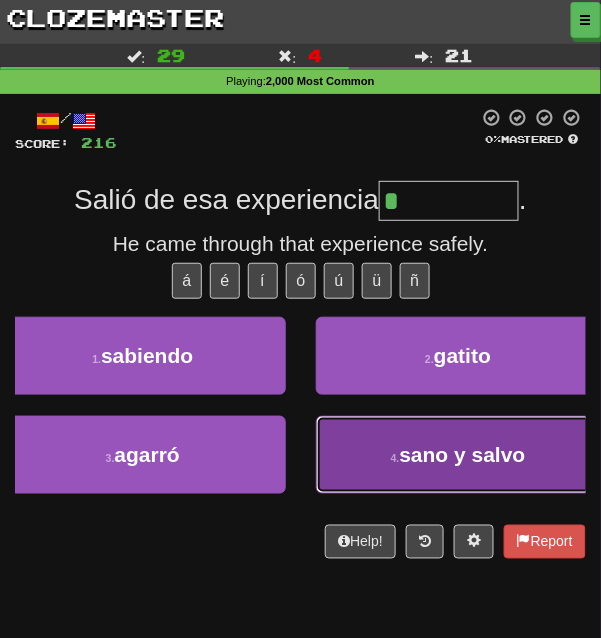 click on "sano y salvo" at bounding box center [463, 454] 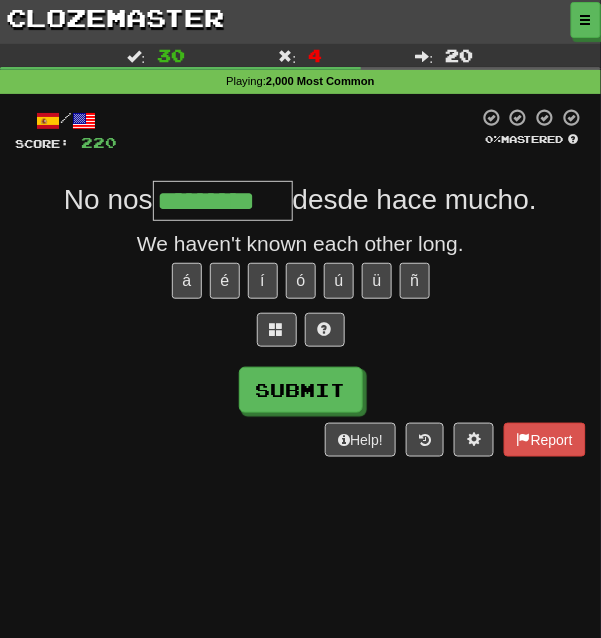 scroll, scrollTop: 0, scrollLeft: 14, axis: horizontal 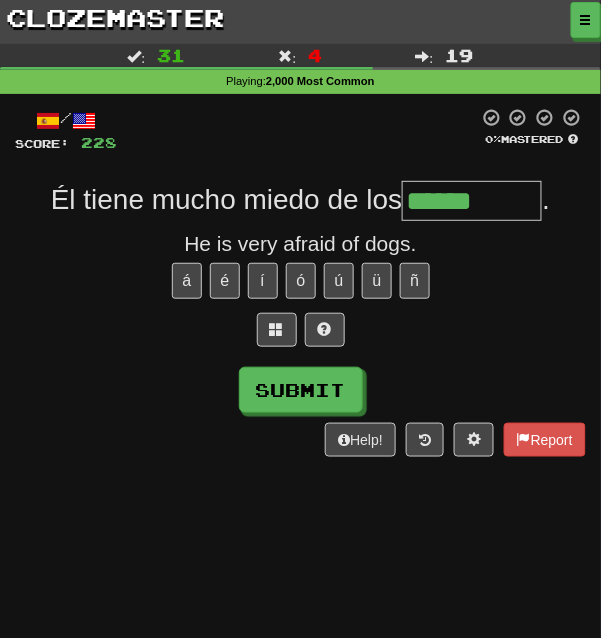 type on "******" 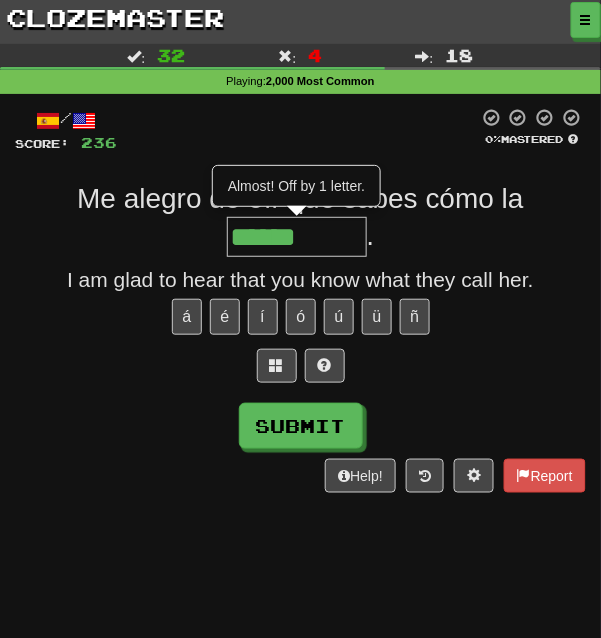 type on "******" 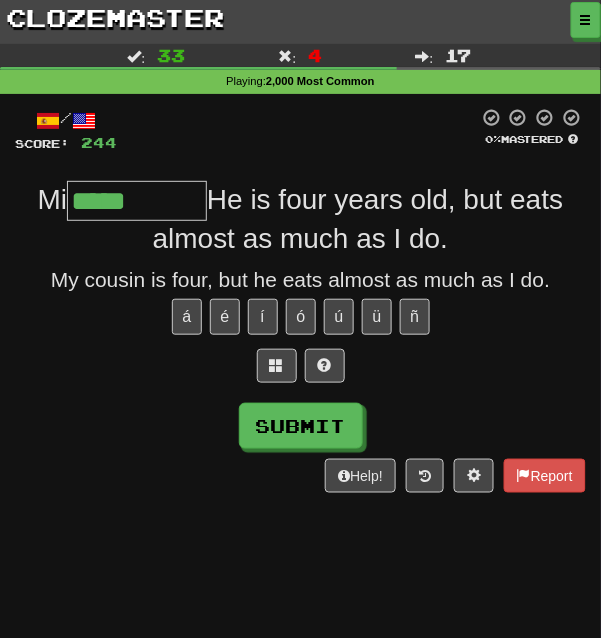 type on "*****" 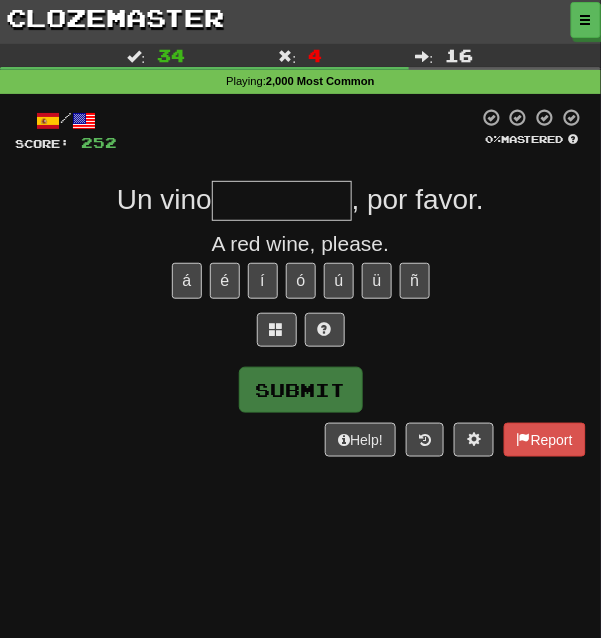 type on "*" 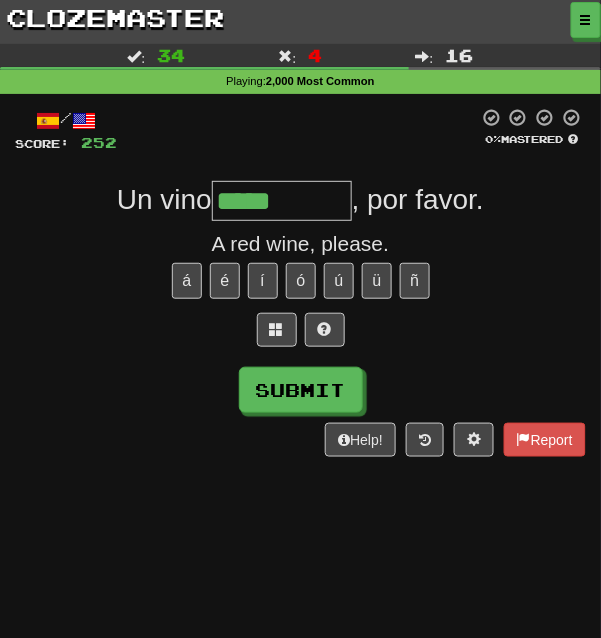 type on "*****" 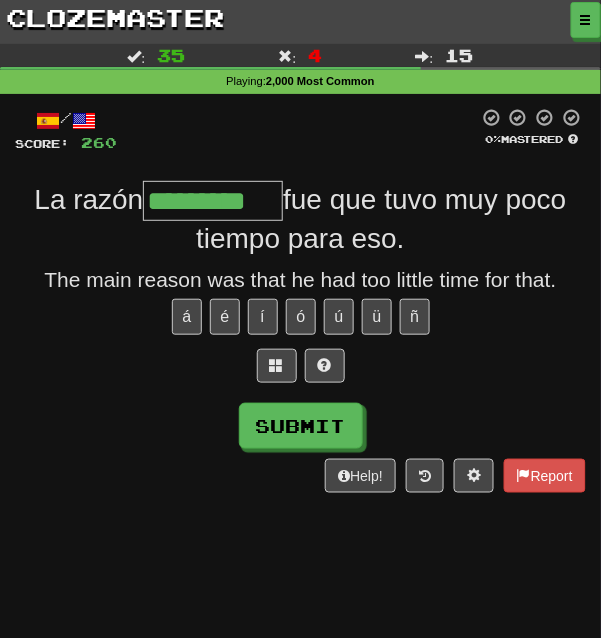 type on "*********" 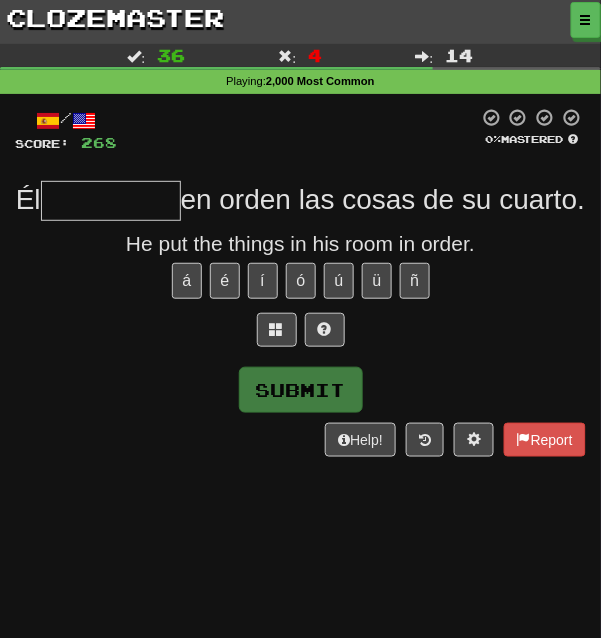 type on "*" 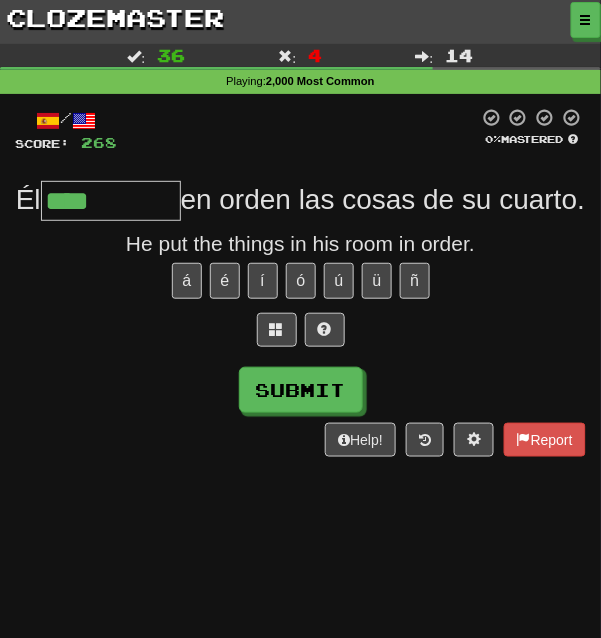 type on "****" 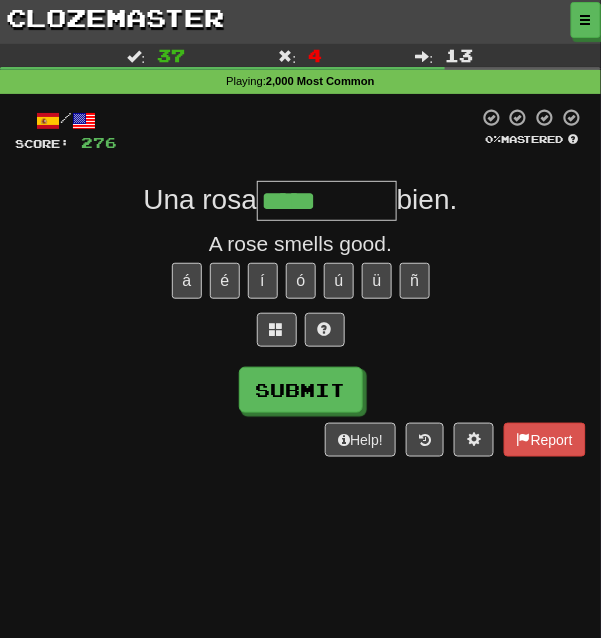 type on "*****" 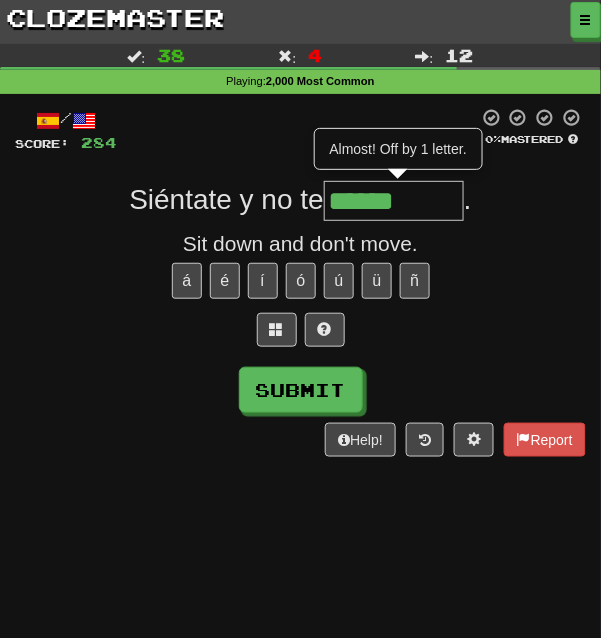type on "******" 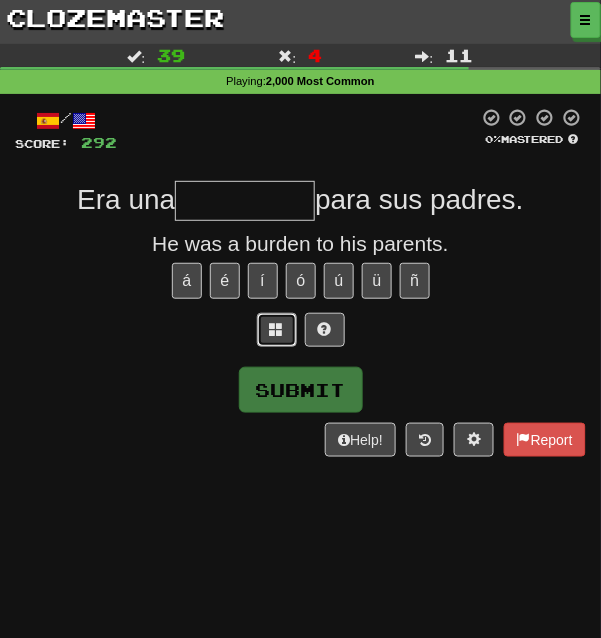 click at bounding box center [277, 330] 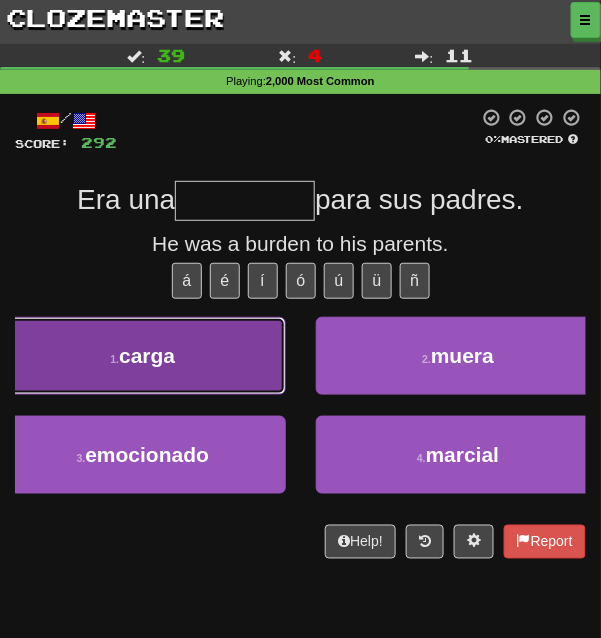click on "1 .  carga" at bounding box center [143, 356] 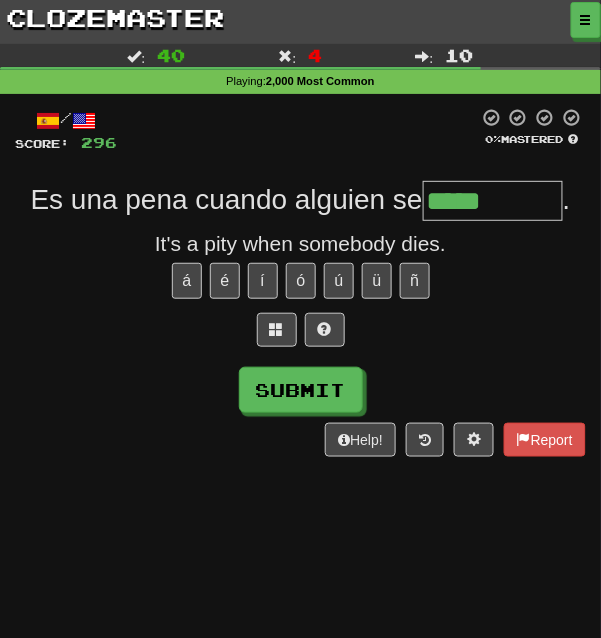 type on "*****" 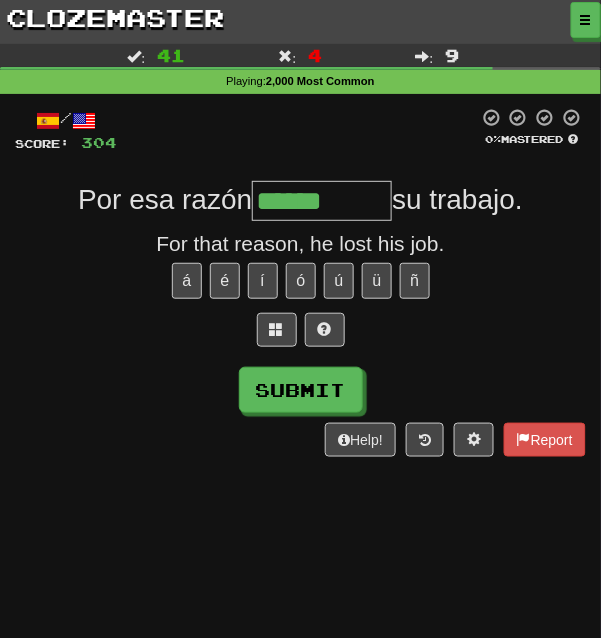 type on "******" 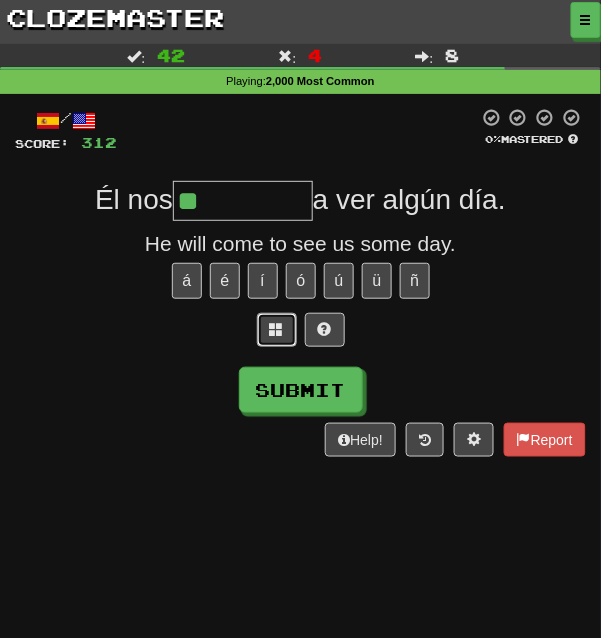 click at bounding box center [277, 330] 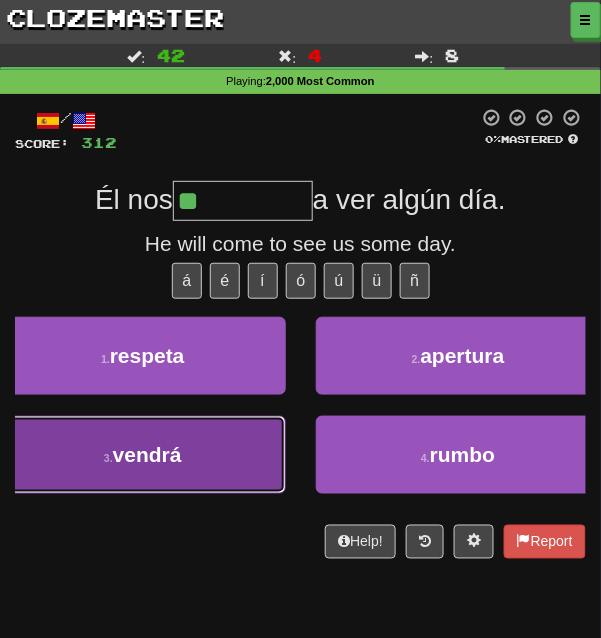 click on "3 .  vendrá" at bounding box center [143, 455] 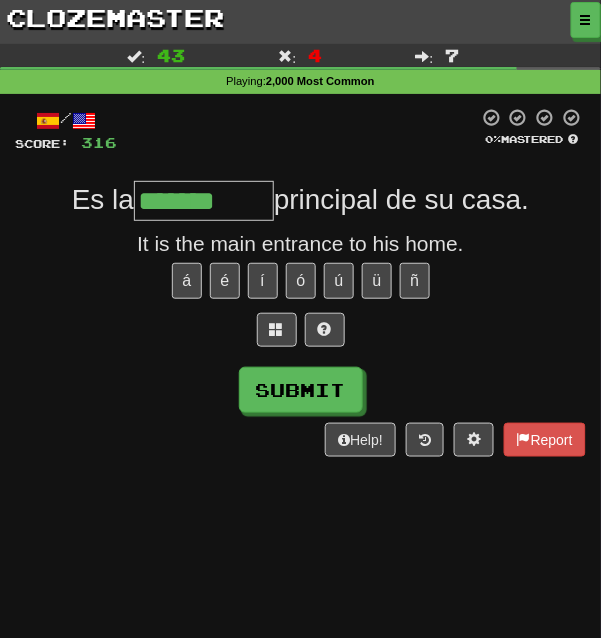 type on "*******" 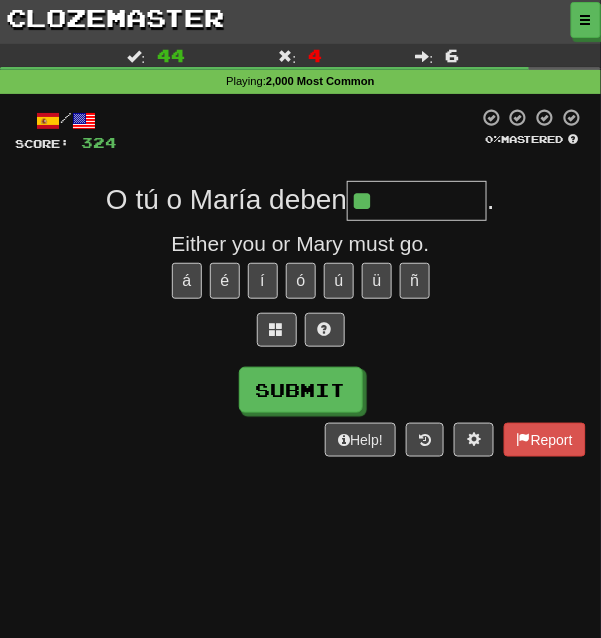 type on "**" 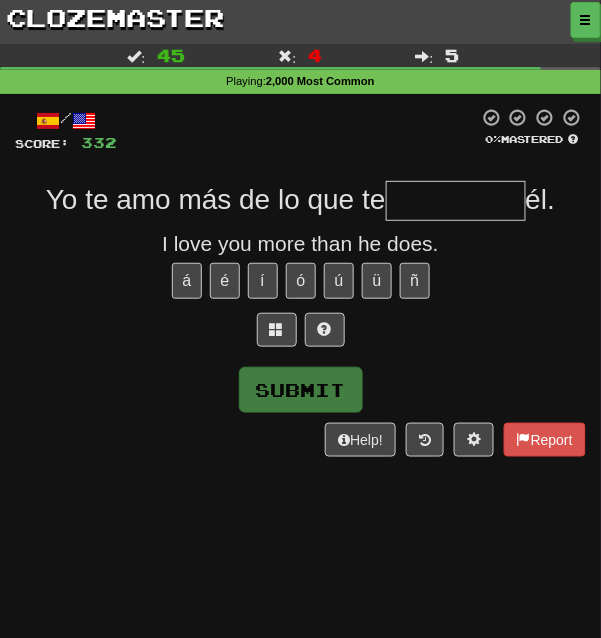 type on "*" 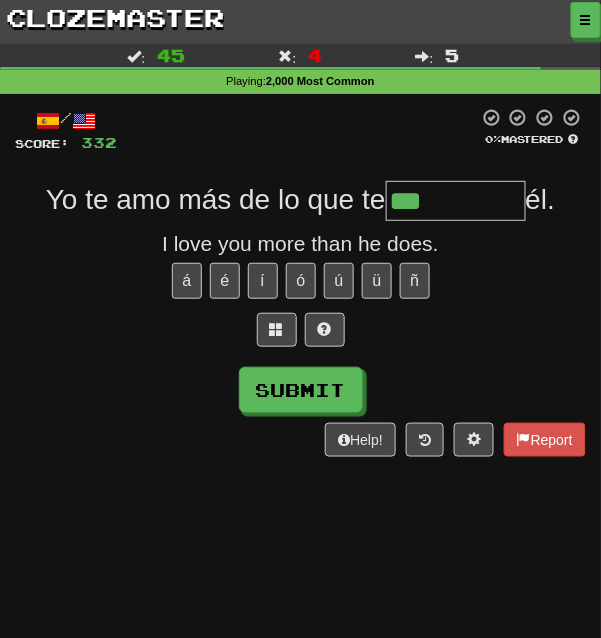 type on "***" 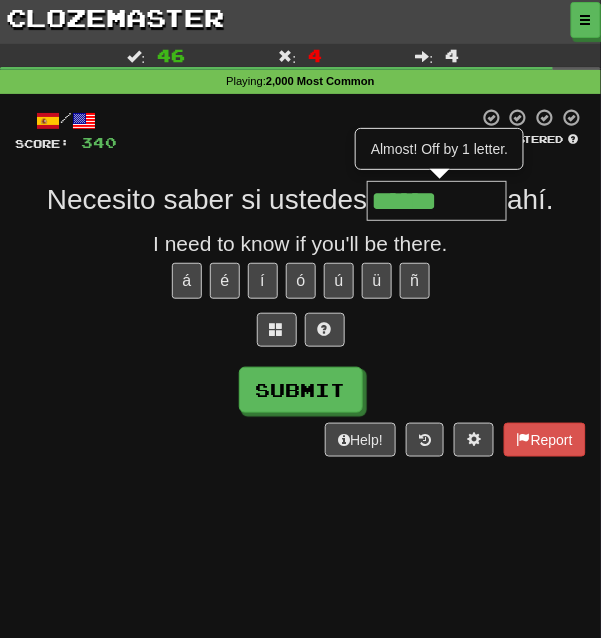 click at bounding box center [300, 335] 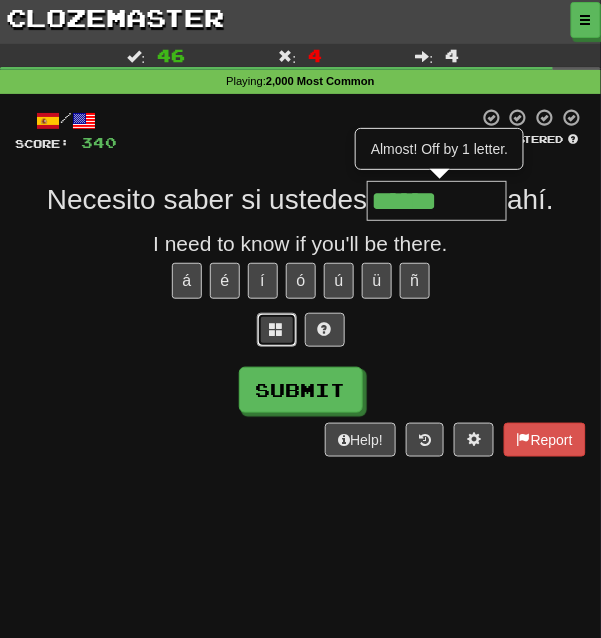 click at bounding box center (277, 330) 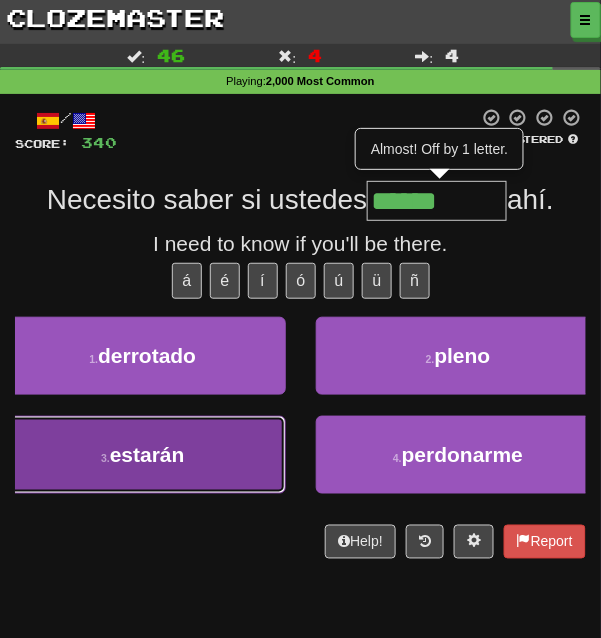 click on "3 .  estarán" at bounding box center (143, 455) 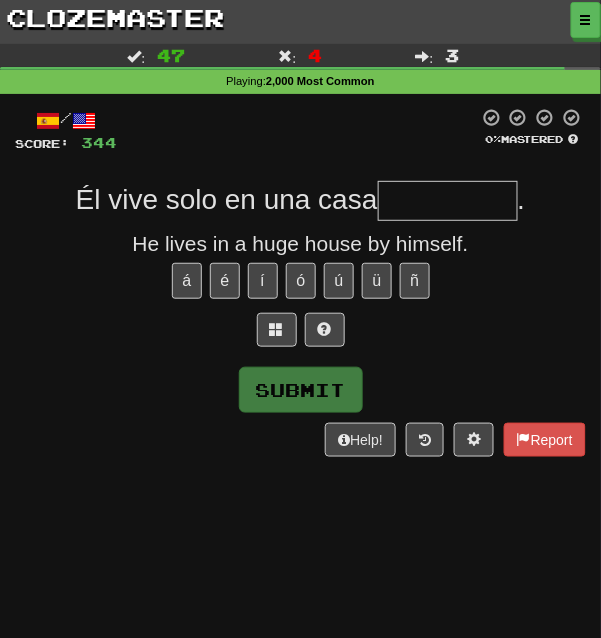 type on "*" 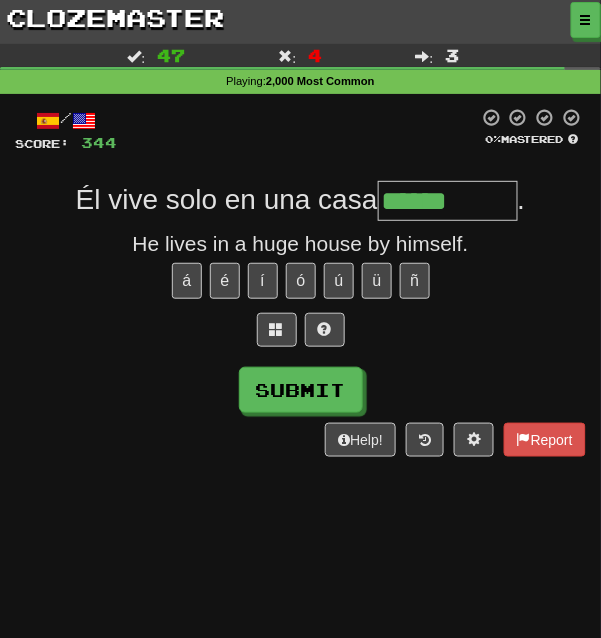 type on "******" 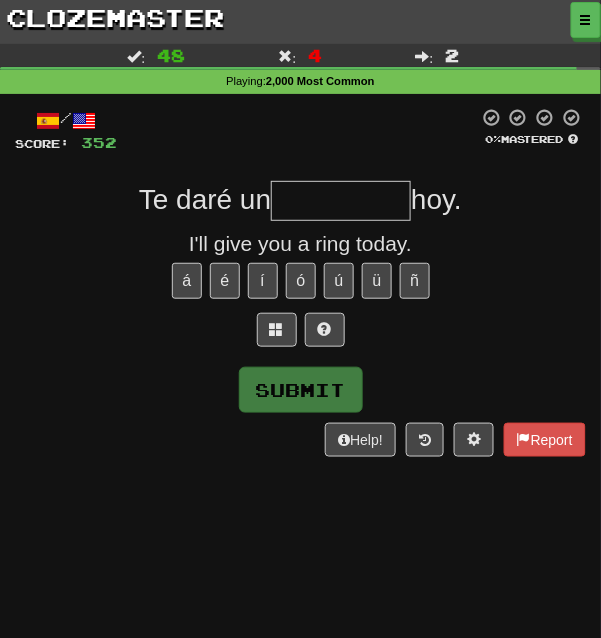 type on "*" 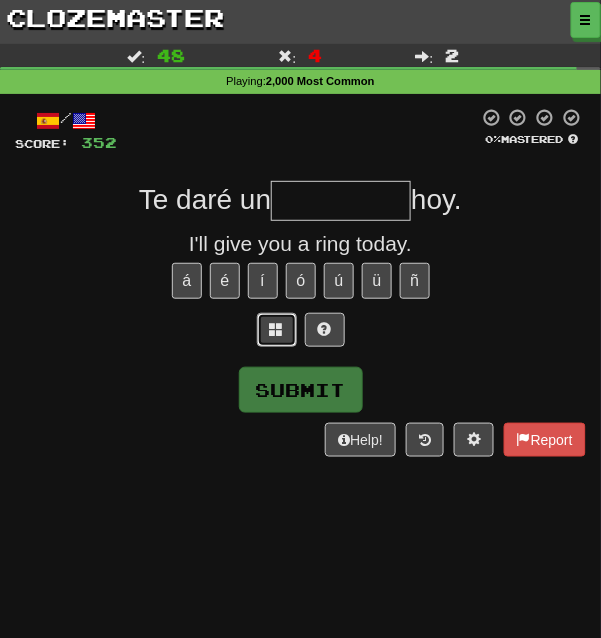 click at bounding box center (277, 329) 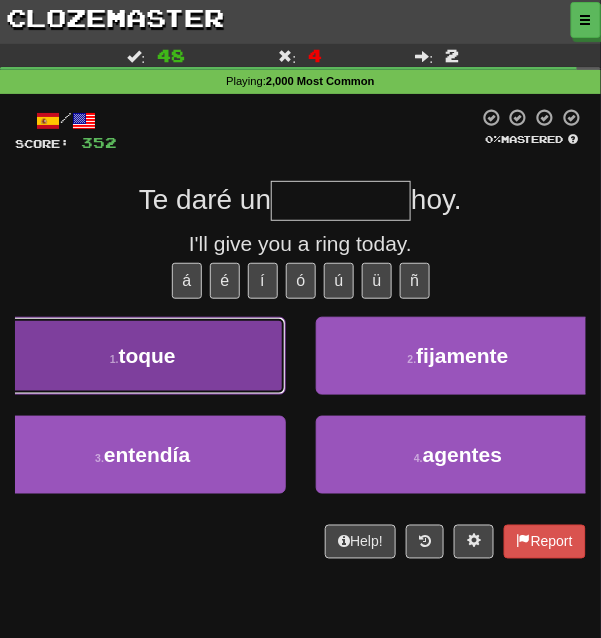 click on "1 .  toque" at bounding box center [143, 356] 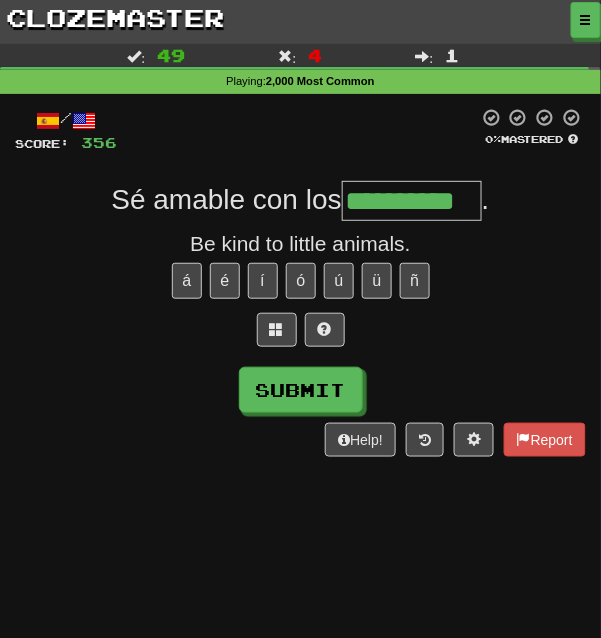 type on "**********" 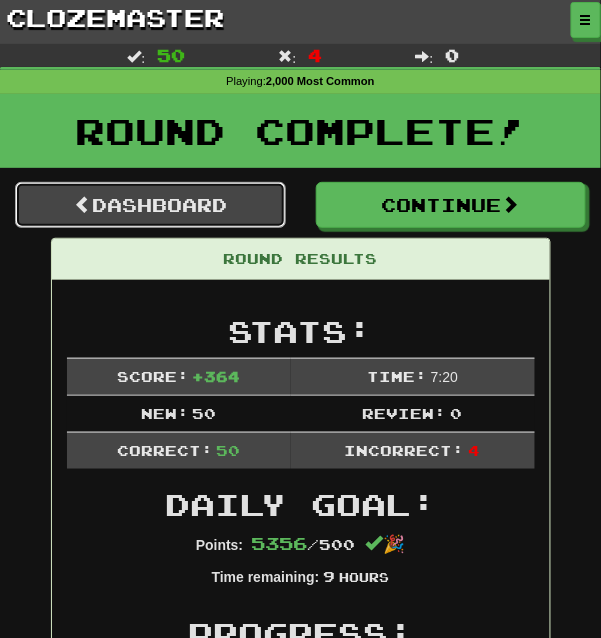 click on "Dashboard" at bounding box center [150, 205] 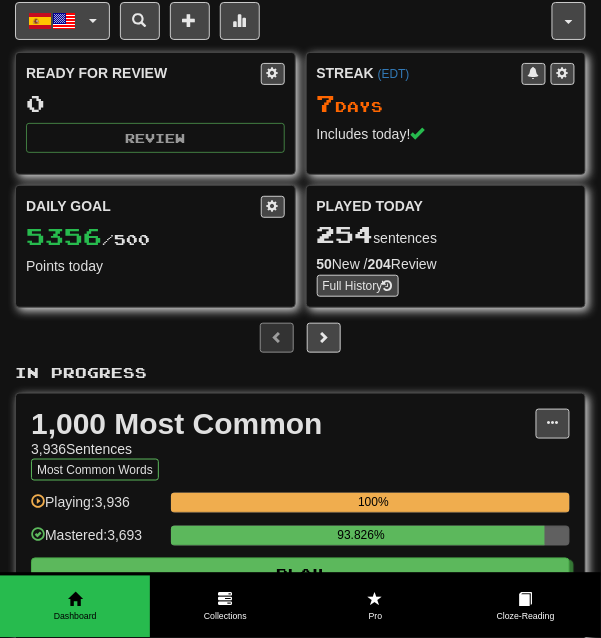 scroll, scrollTop: 16, scrollLeft: 0, axis: vertical 